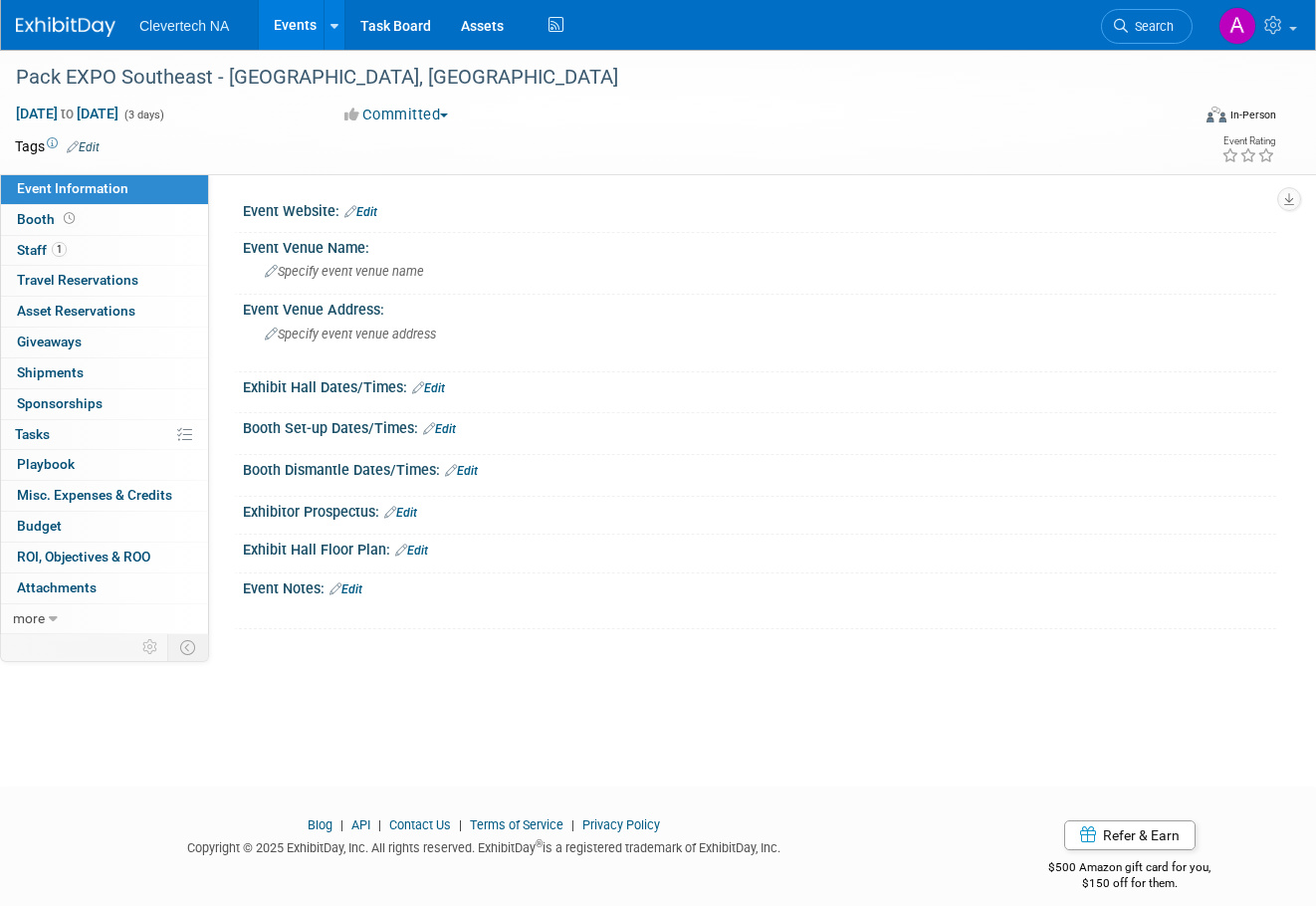 scroll, scrollTop: 0, scrollLeft: 0, axis: both 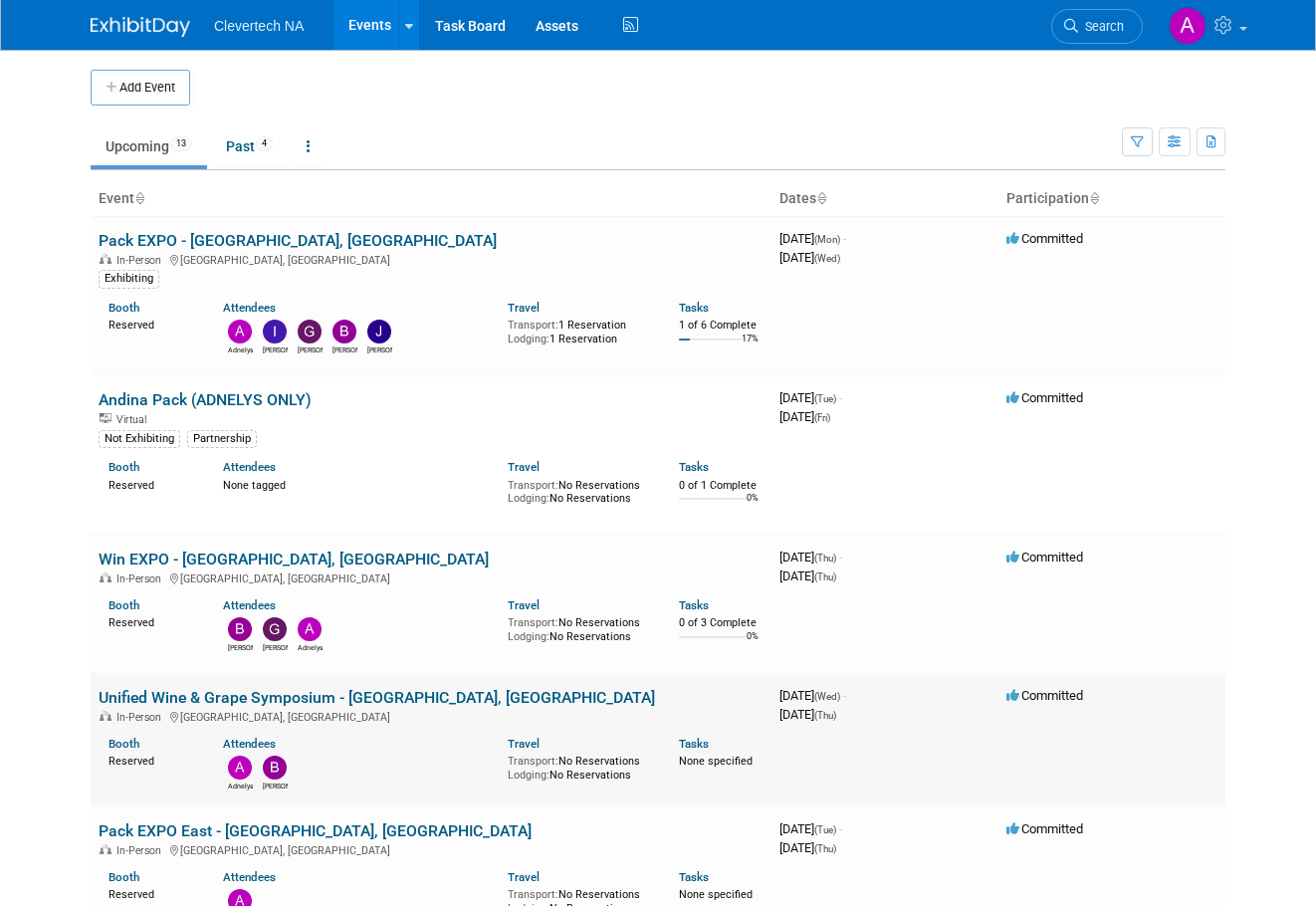 click on "Unified Wine & Grape Symposium - [GEOGRAPHIC_DATA], [GEOGRAPHIC_DATA]" at bounding box center [376, 697] 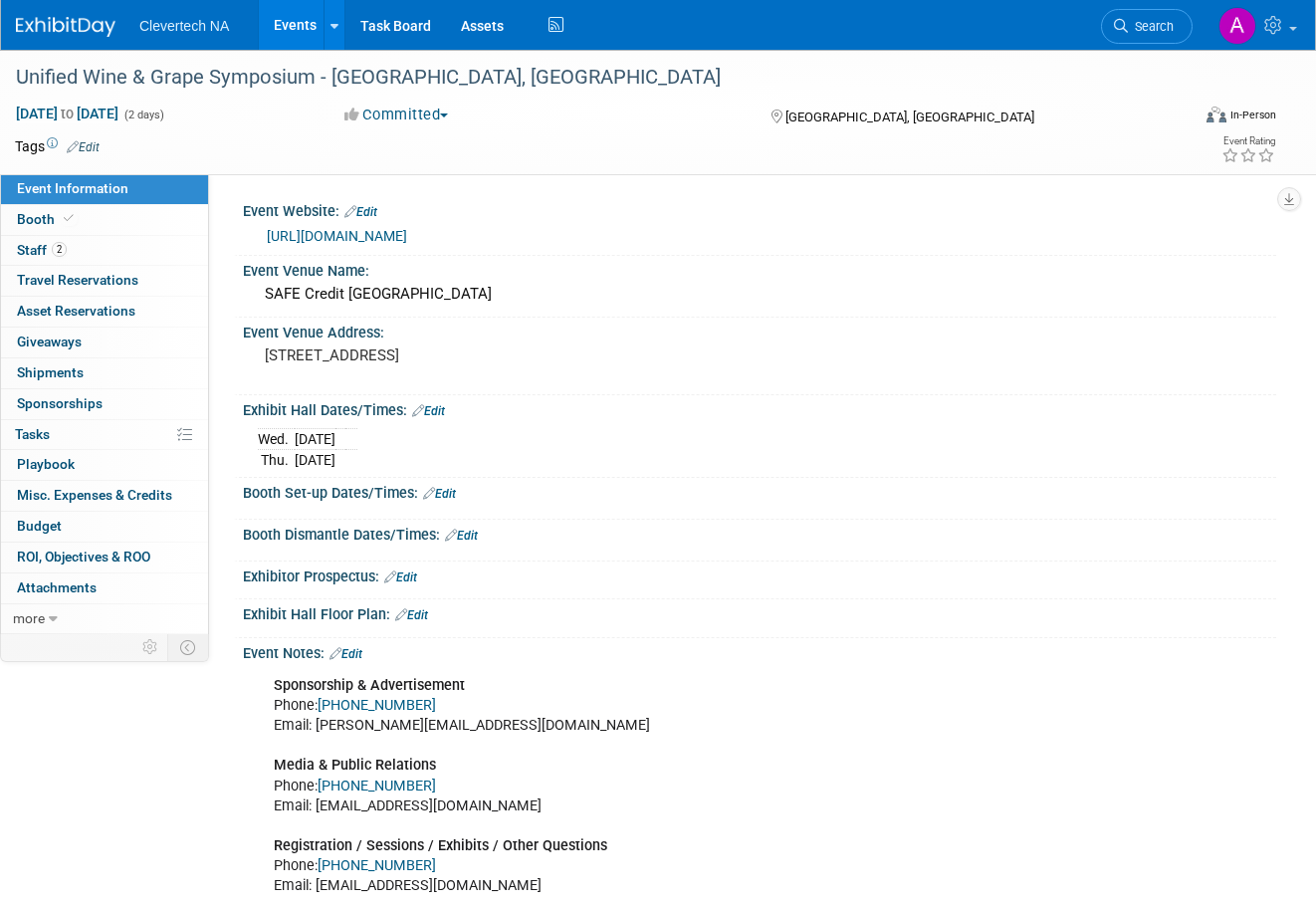scroll, scrollTop: 0, scrollLeft: 0, axis: both 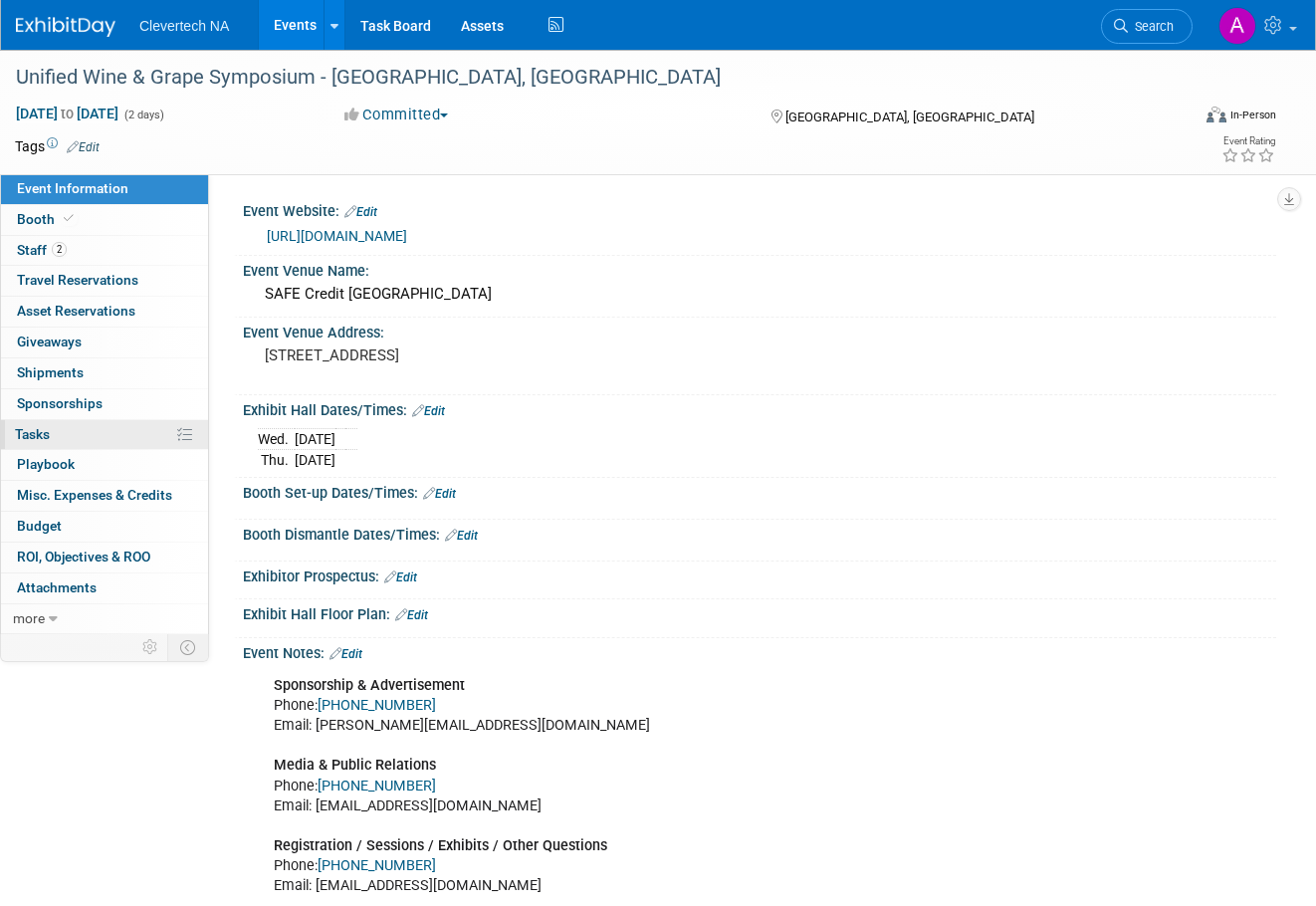 click on "Tasks 0%" at bounding box center [32, 434] 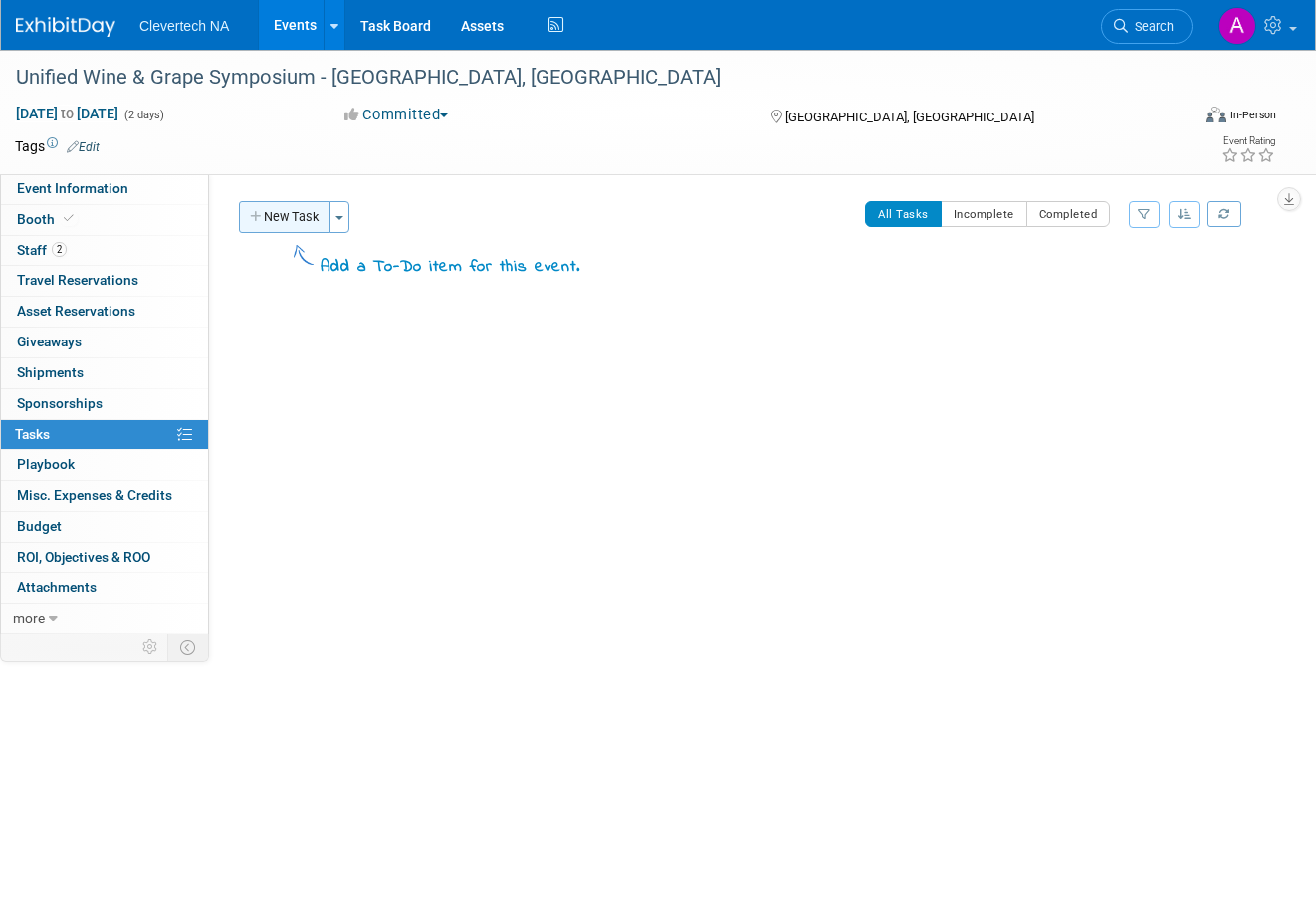 click at bounding box center (257, 217) 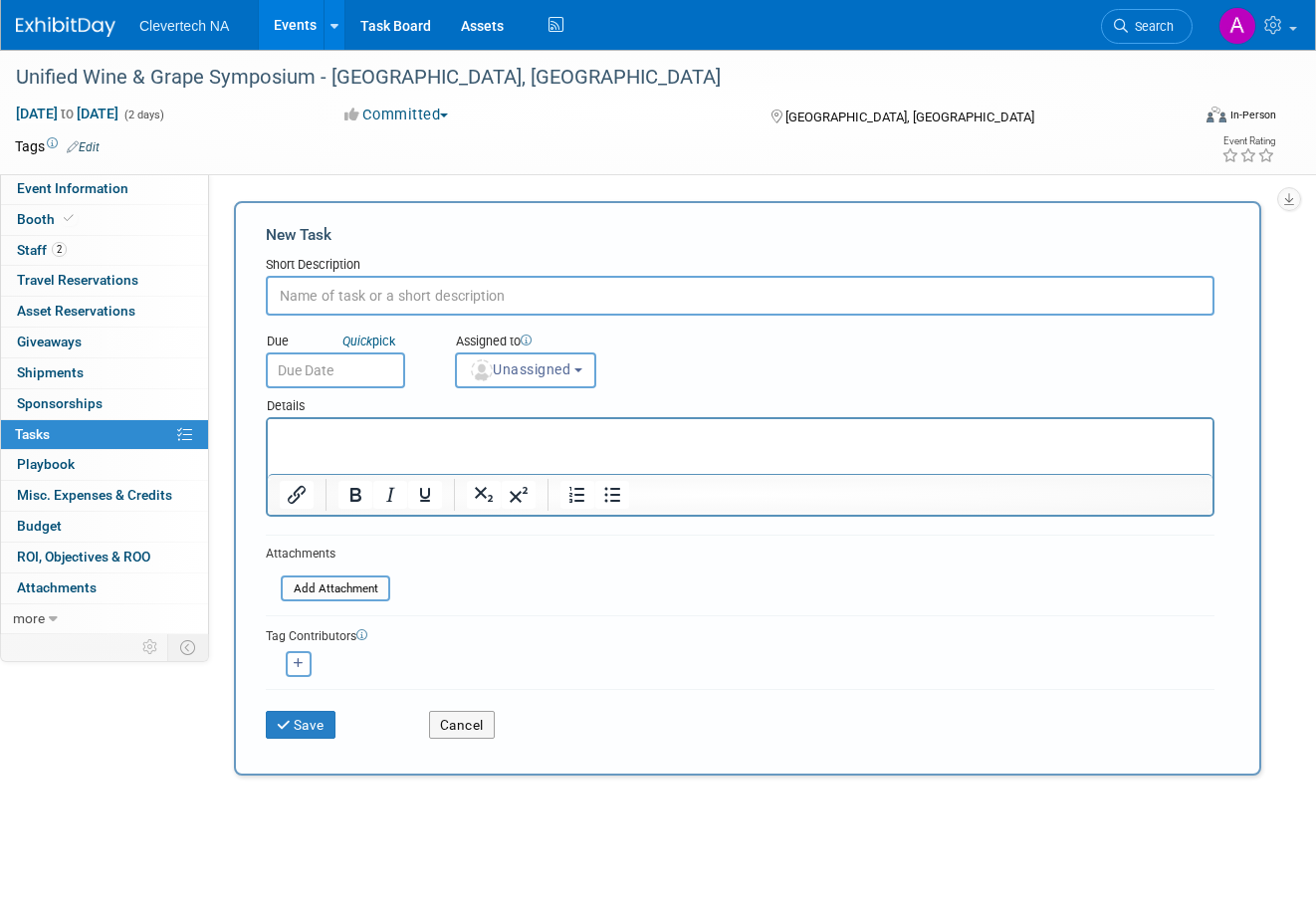 scroll, scrollTop: 0, scrollLeft: 0, axis: both 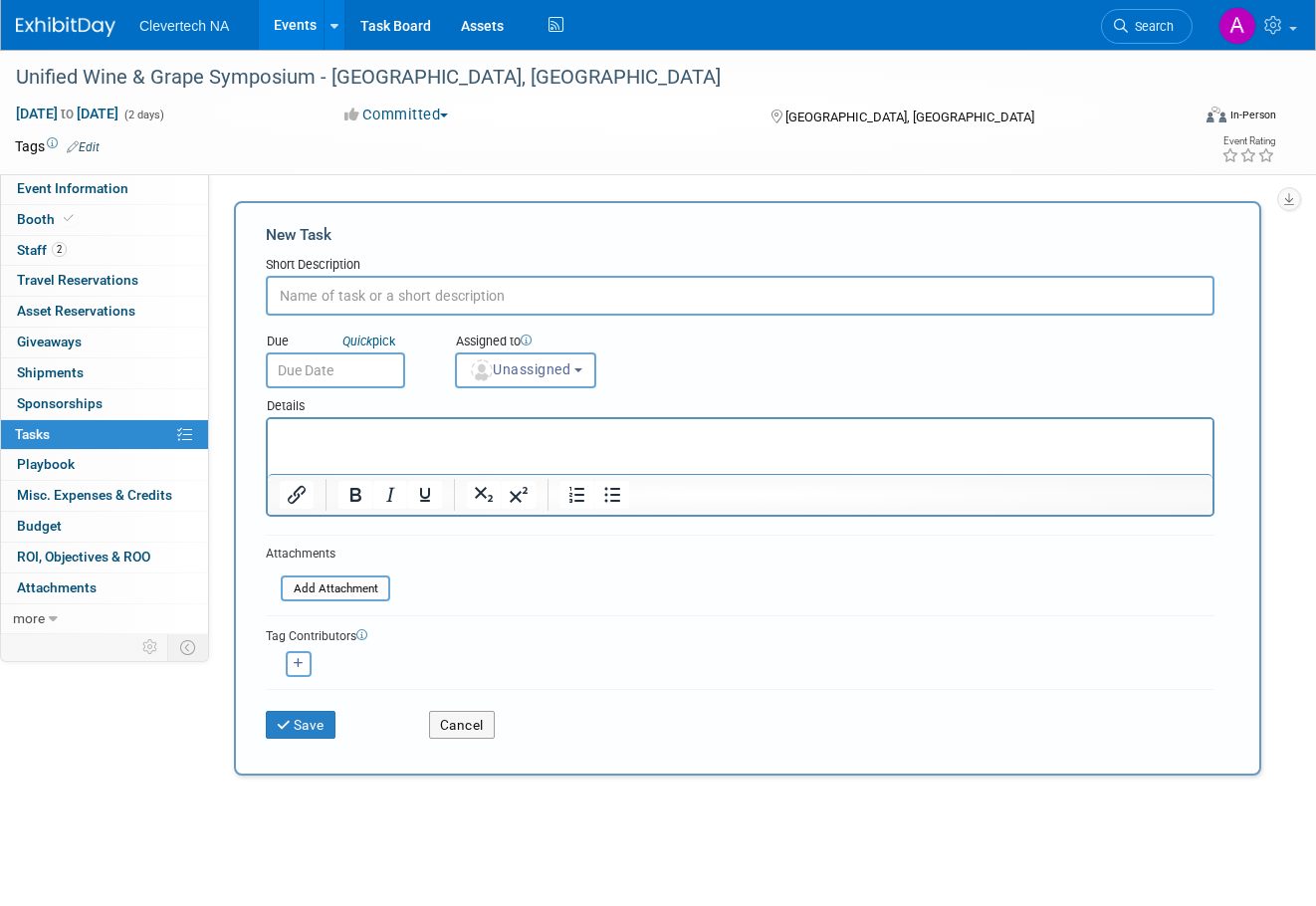 click at bounding box center [740, 296] 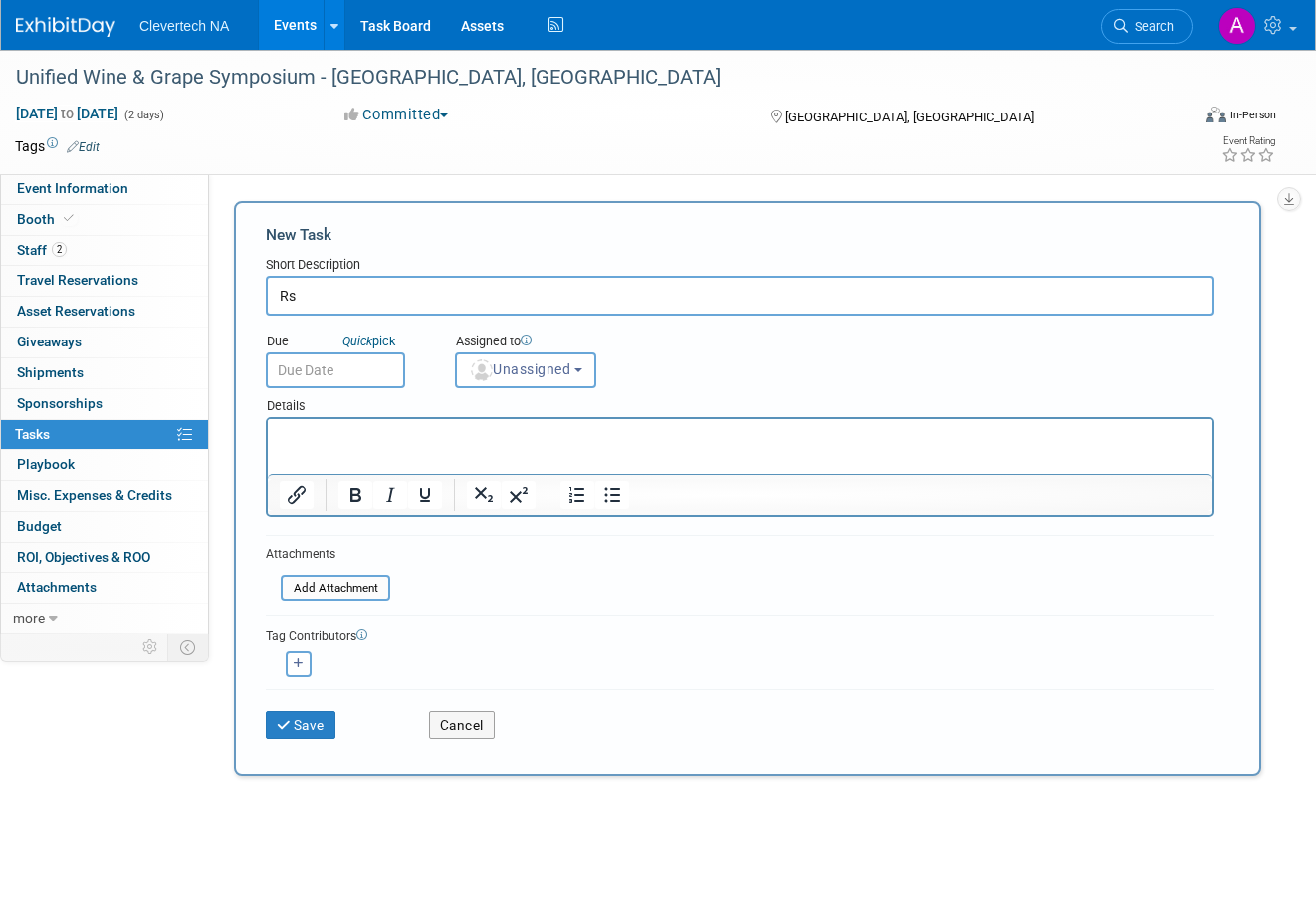 type on "R" 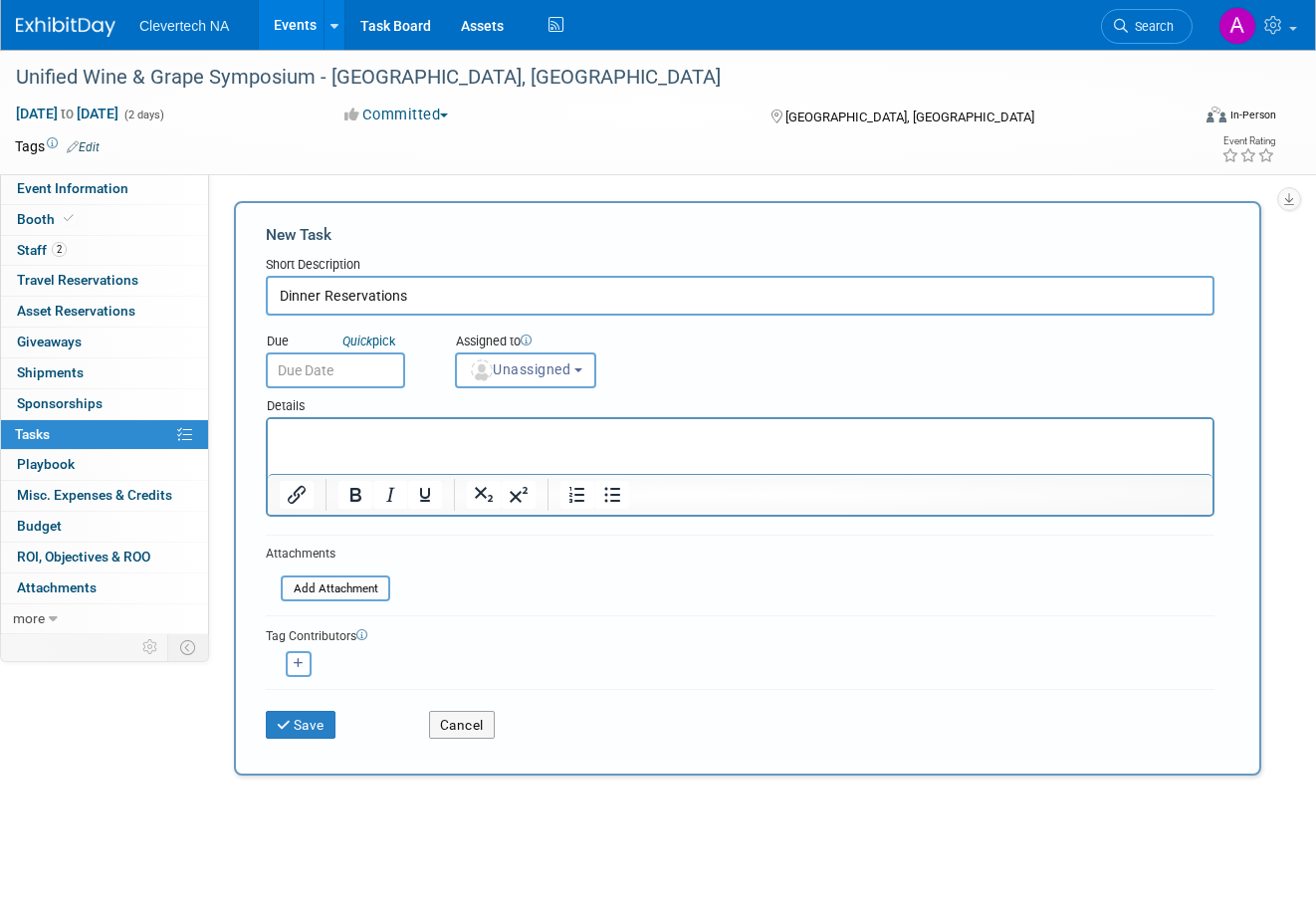 type on "Dinner Reservations" 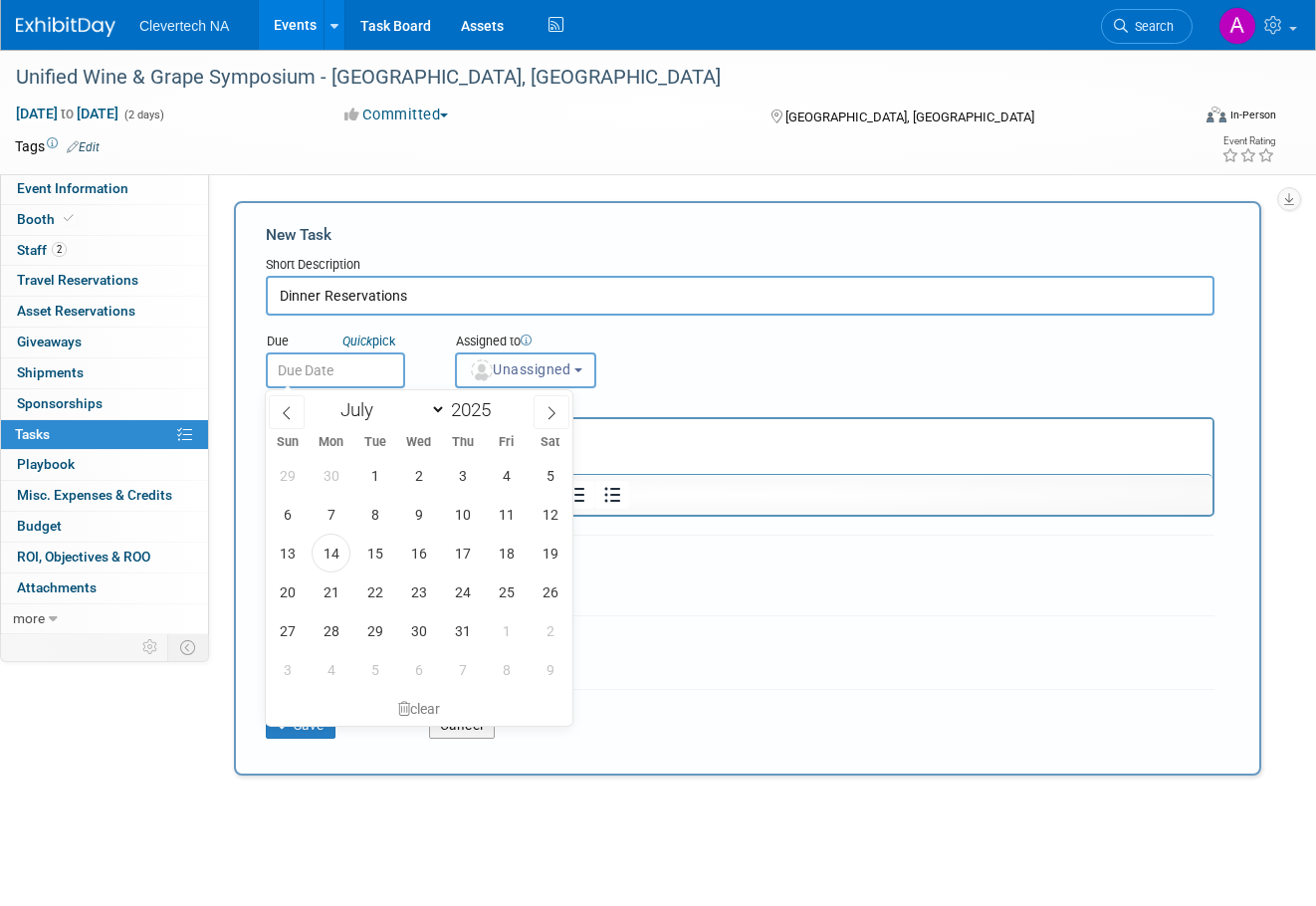 click on "Unassigned" at bounding box center (520, 369) 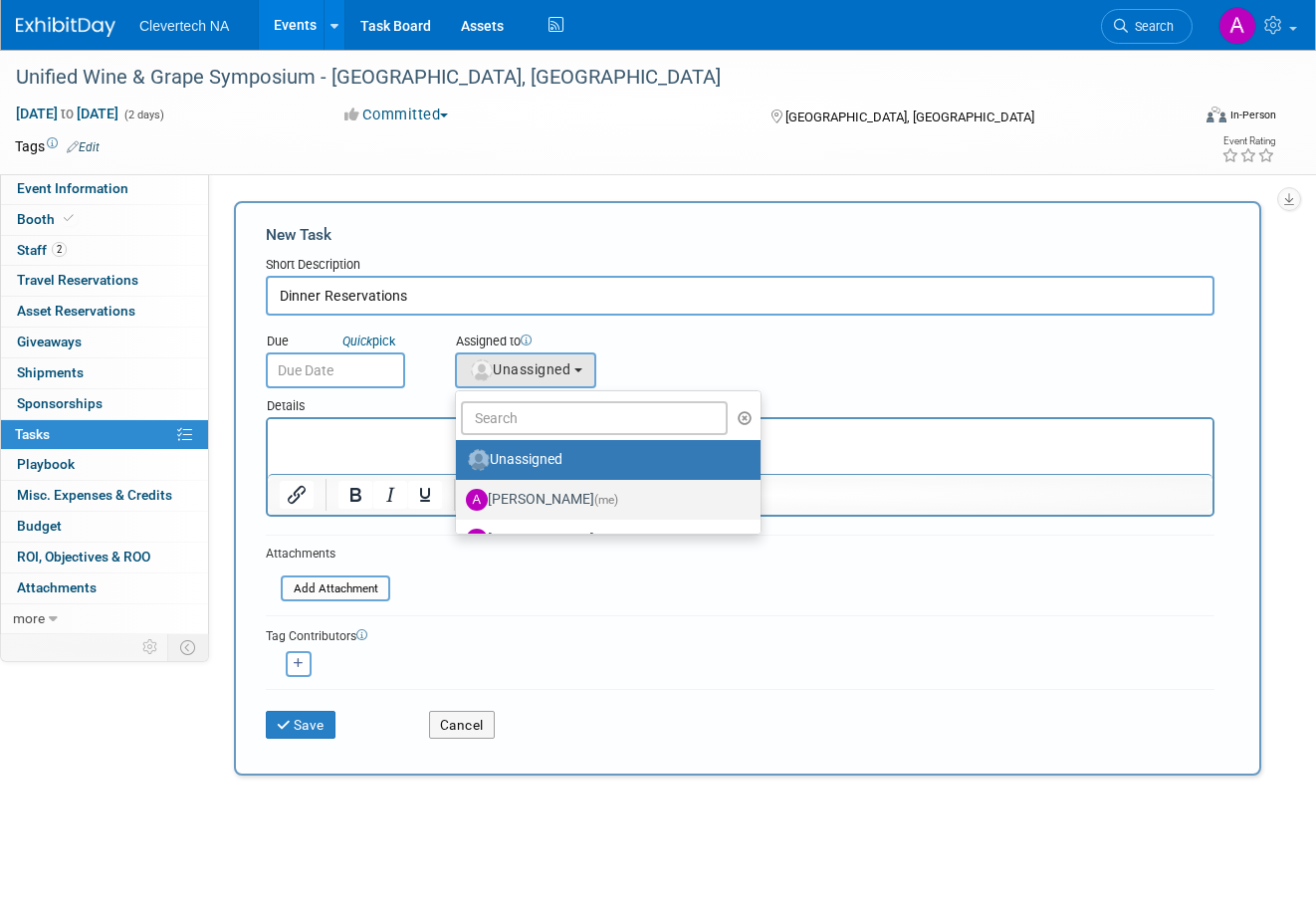 click on "[PERSON_NAME]
(me)" at bounding box center [603, 500] 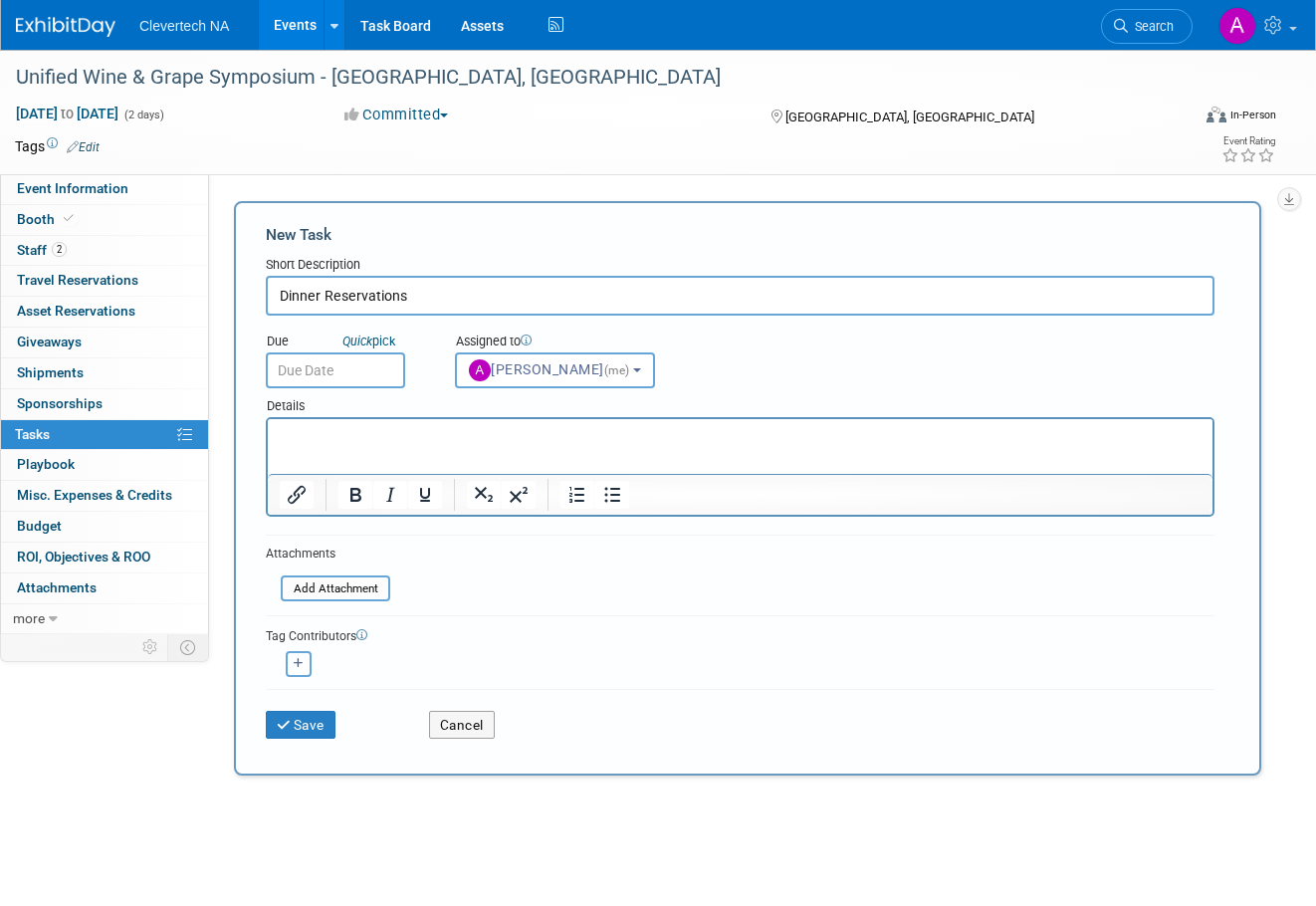 click at bounding box center (299, 663) 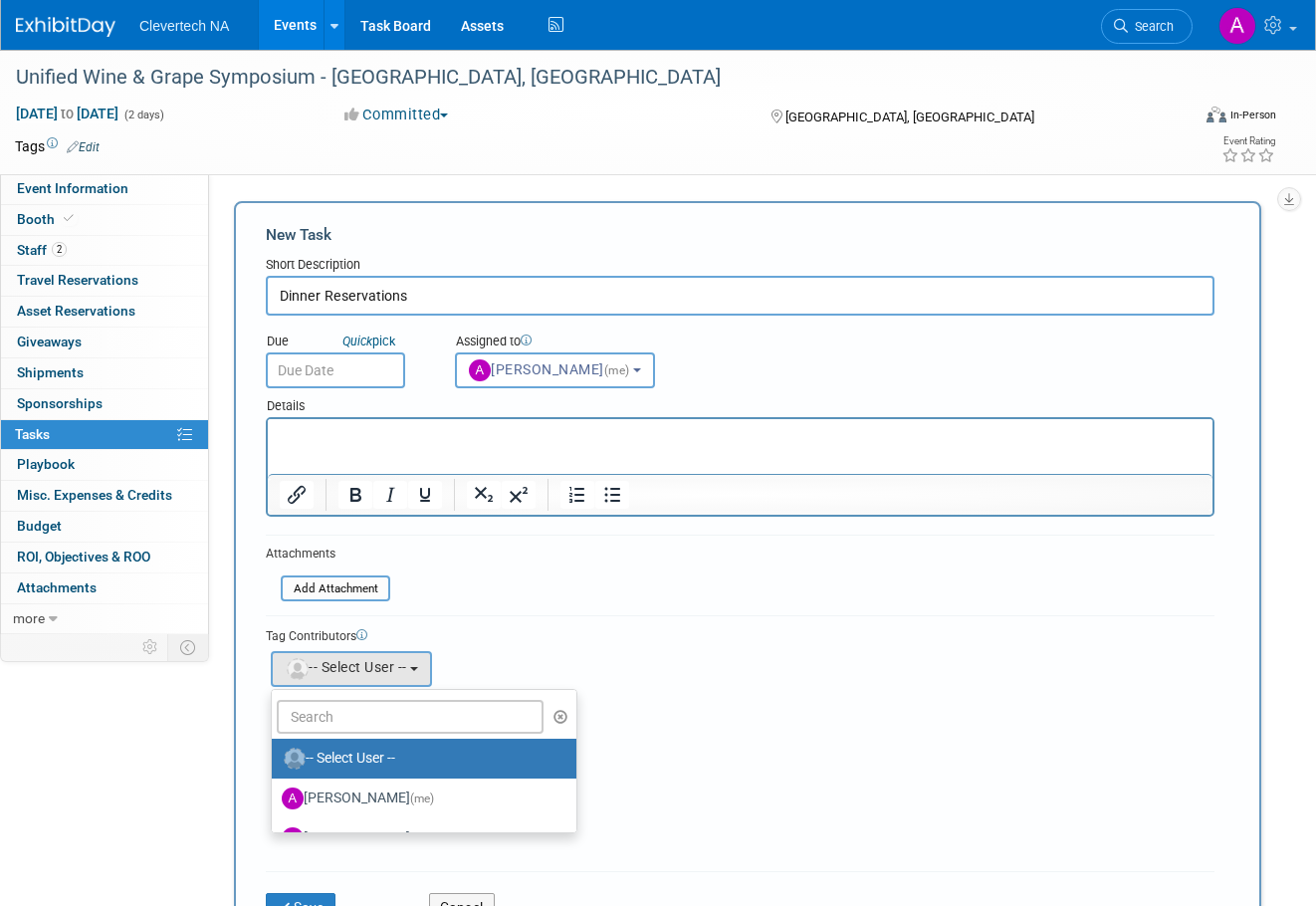 click on "New
Task
Short Description
Dinner Reservations
Due  Quick  pick
(me)       Unassigned  (me)" at bounding box center (748, 579) 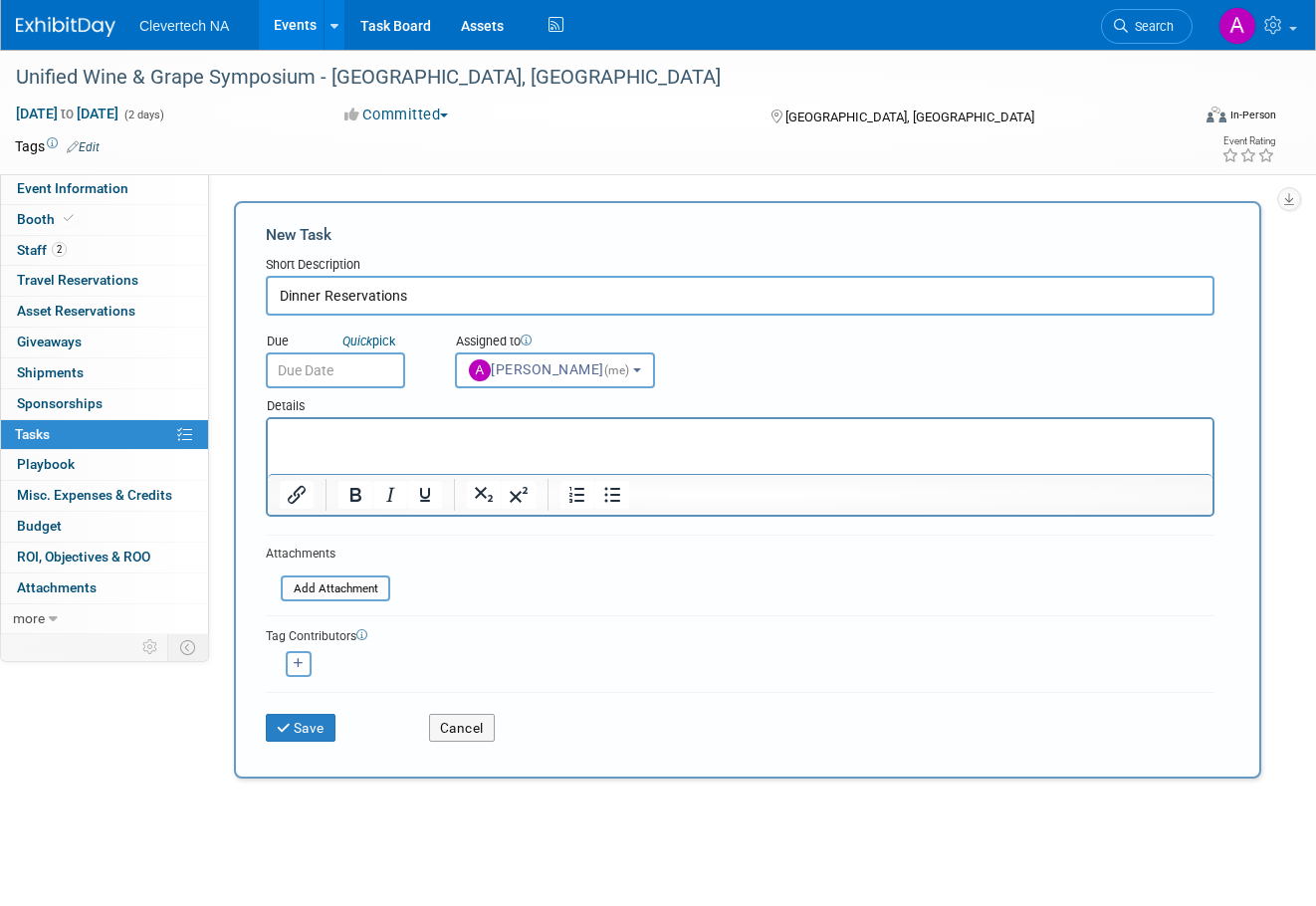 click at bounding box center (741, 437) 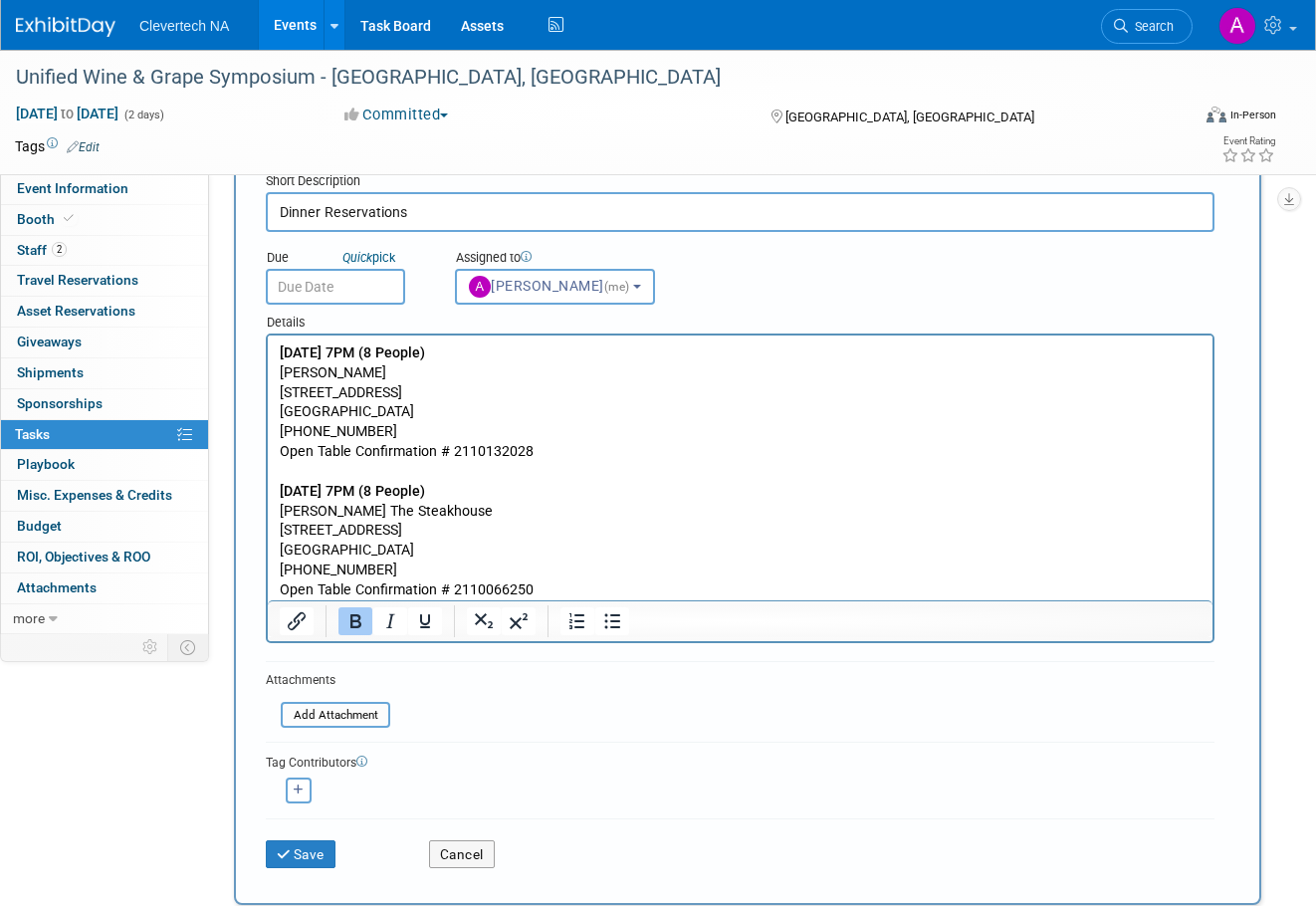 scroll, scrollTop: 299, scrollLeft: 0, axis: vertical 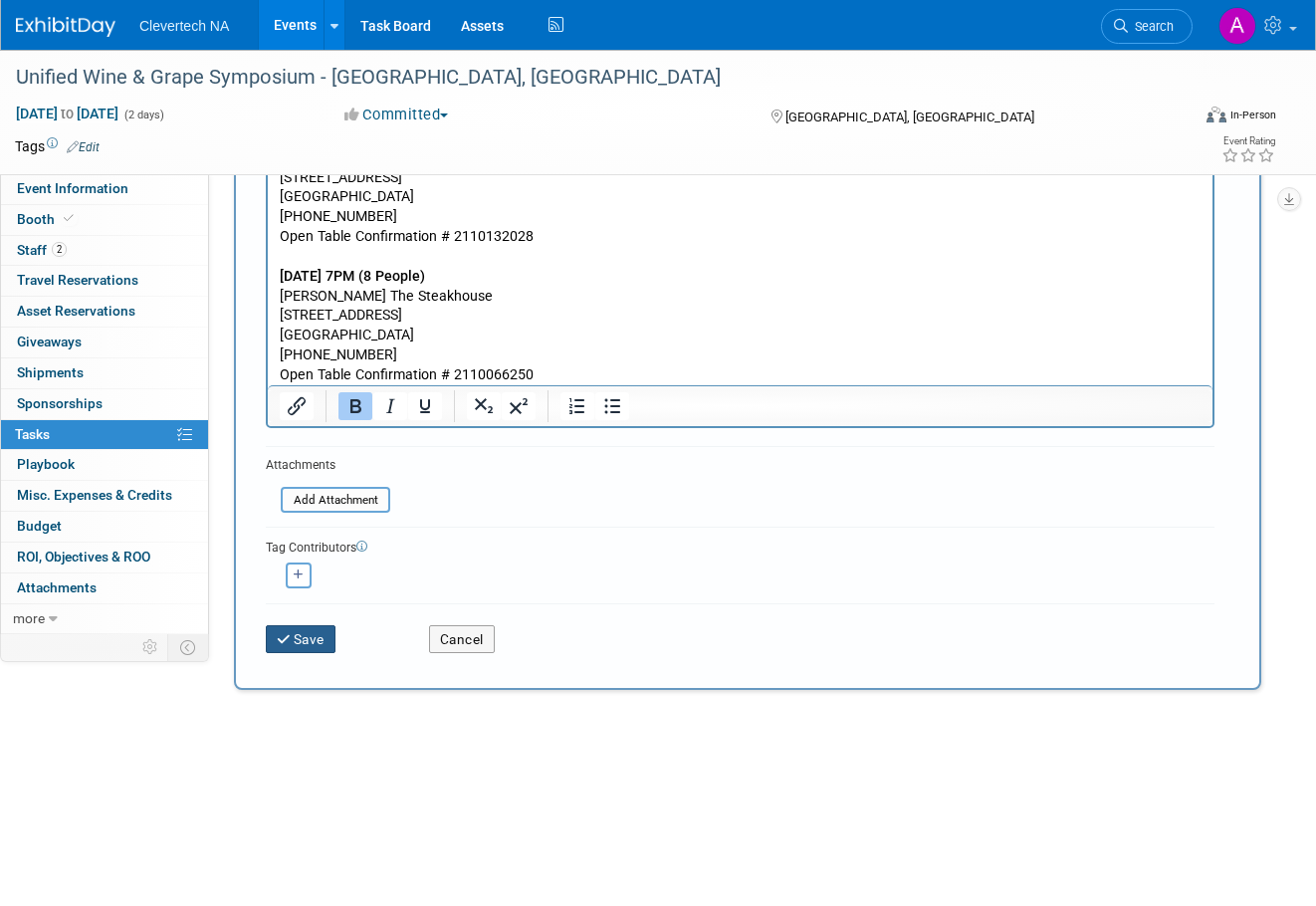 click on "Save" at bounding box center (301, 639) 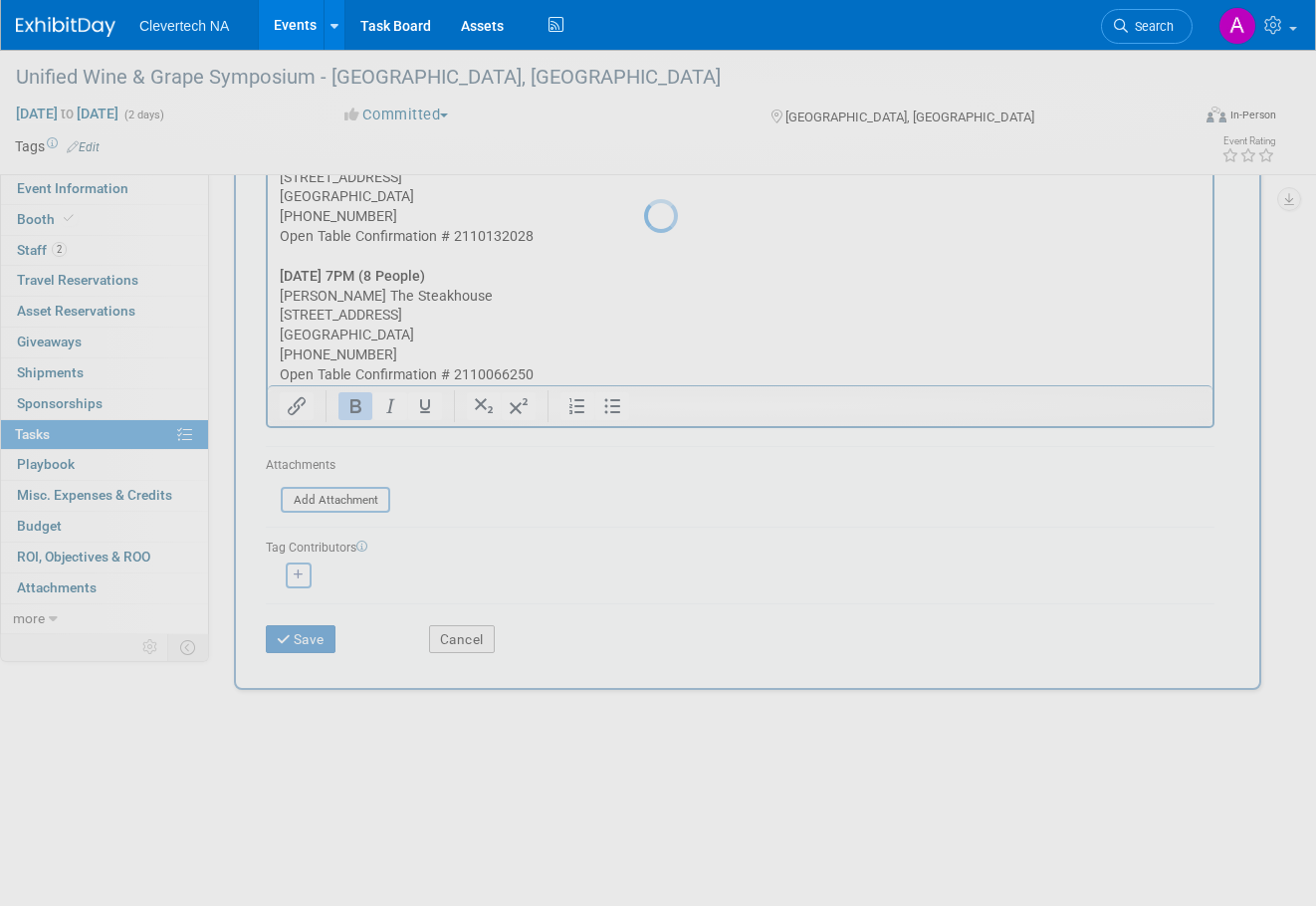 scroll, scrollTop: 0, scrollLeft: 0, axis: both 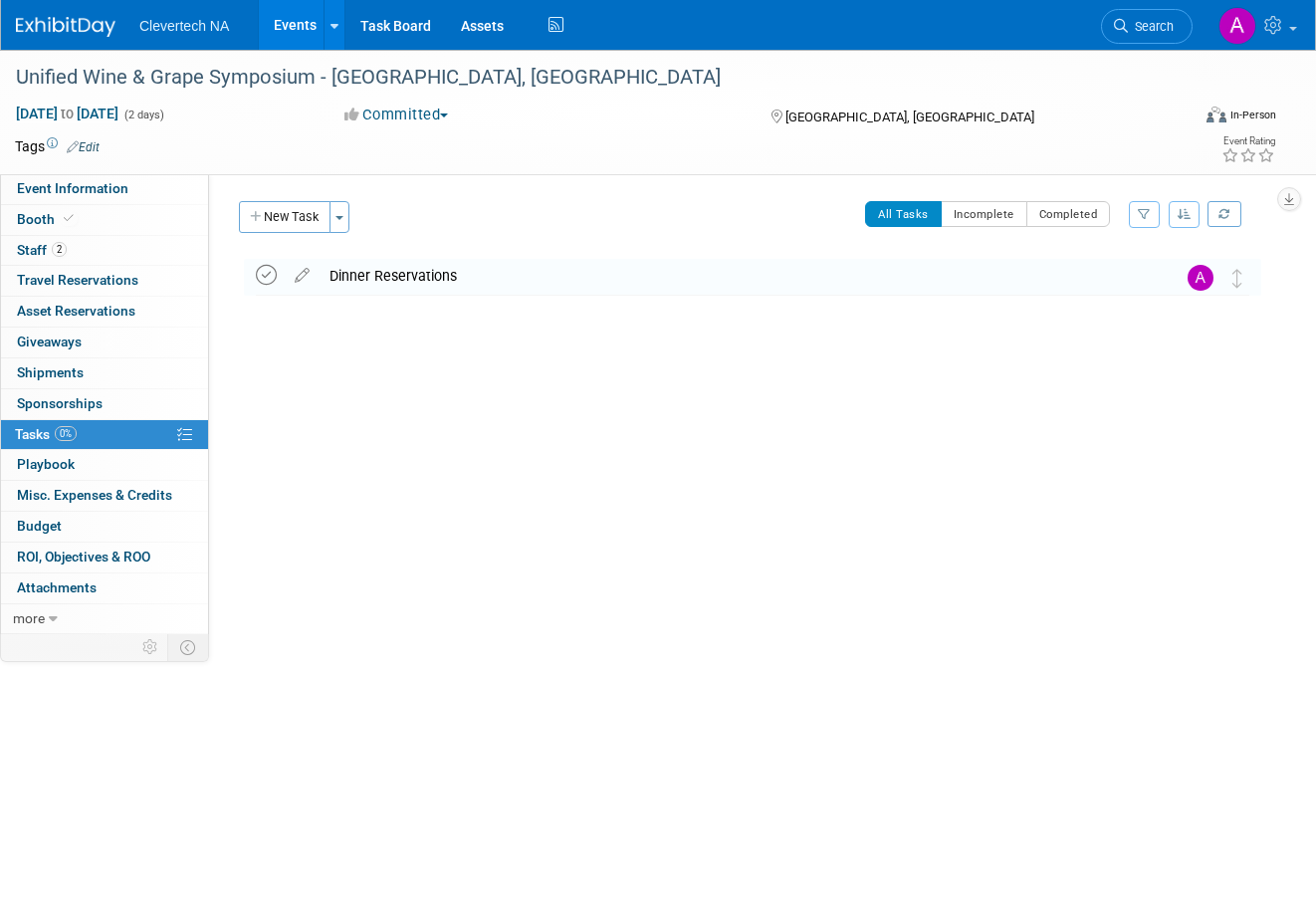 click at bounding box center [266, 275] 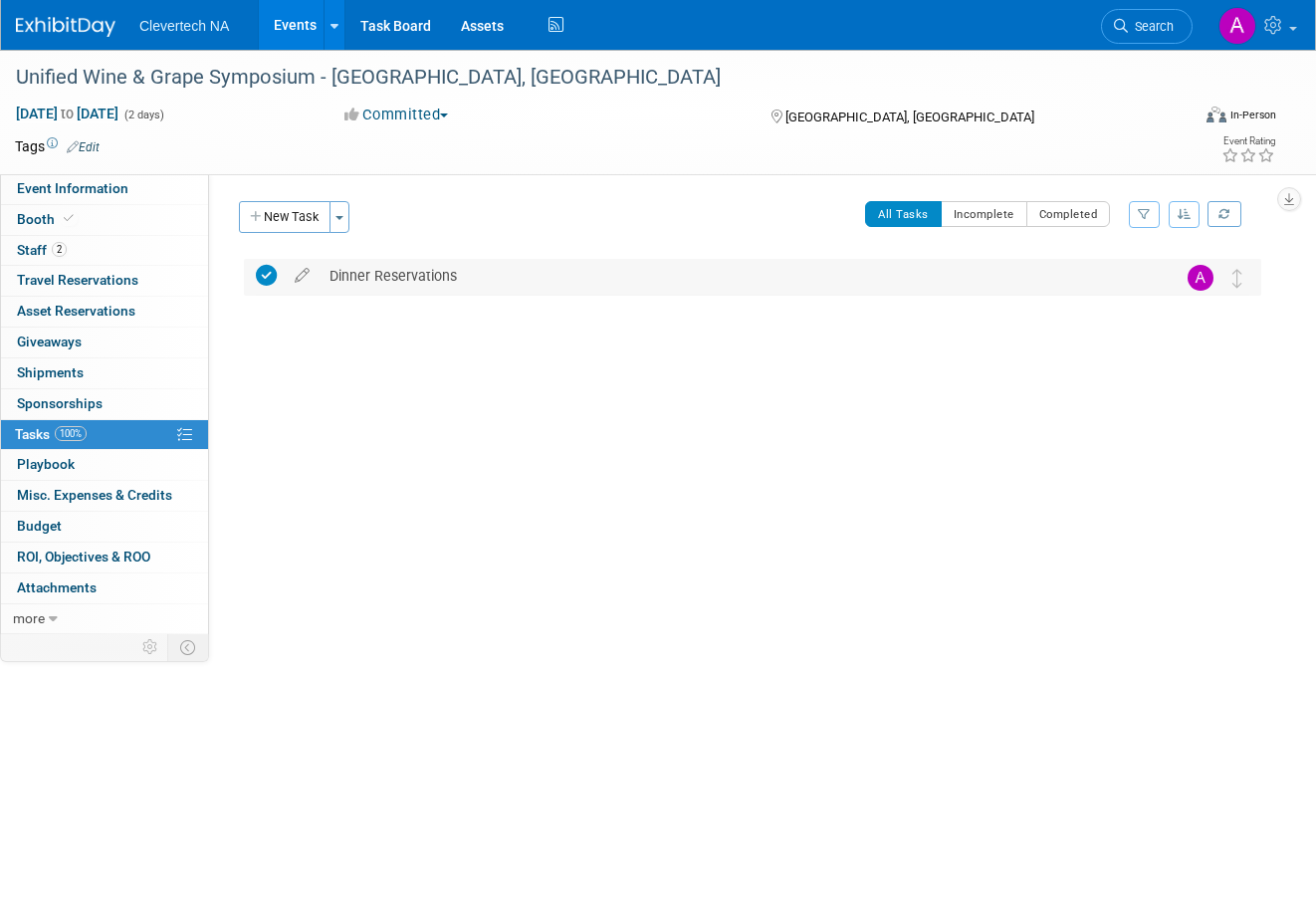 click on "Dinner Reservations" at bounding box center (734, 276) 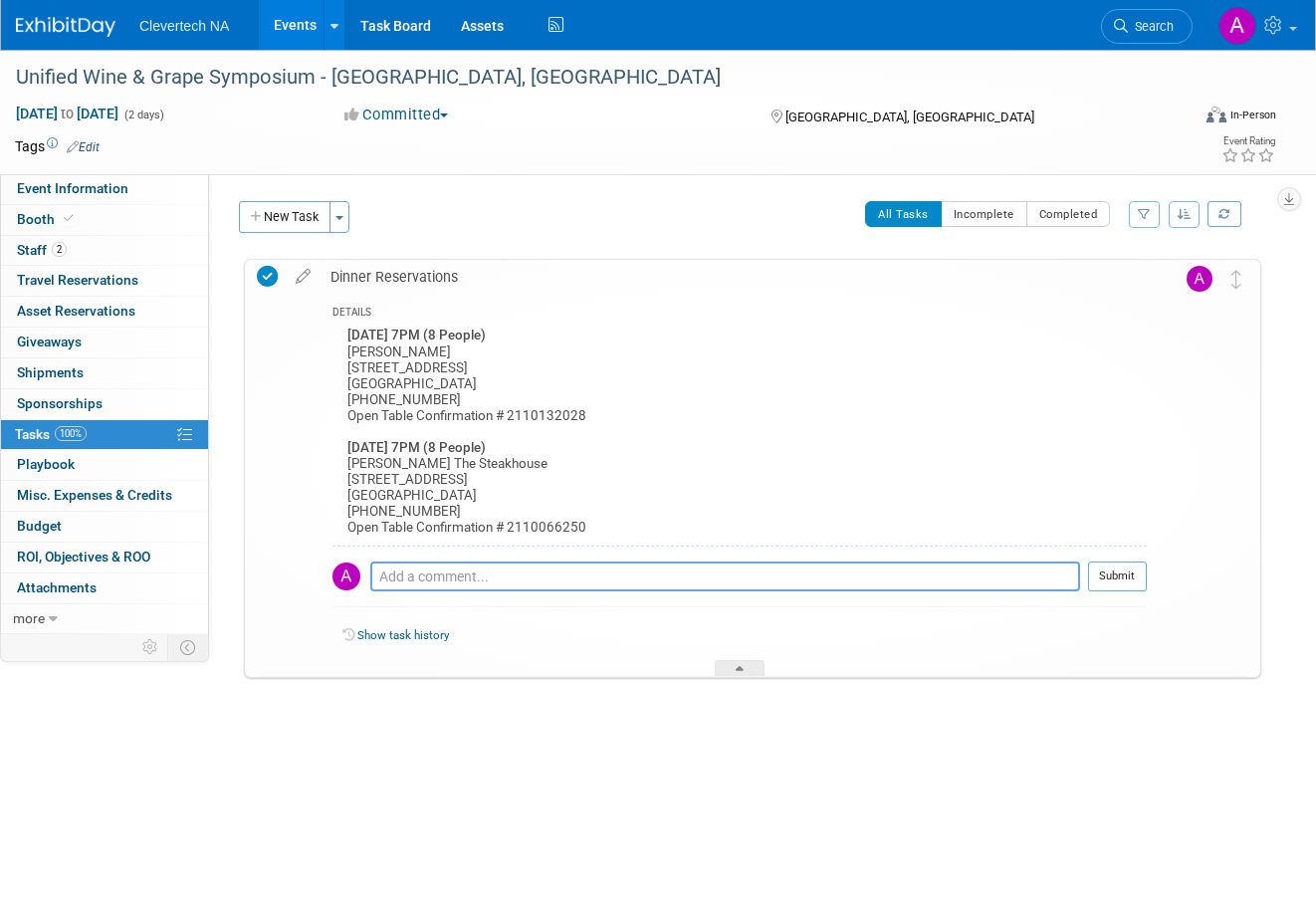 click on "Events" at bounding box center (295, 25) 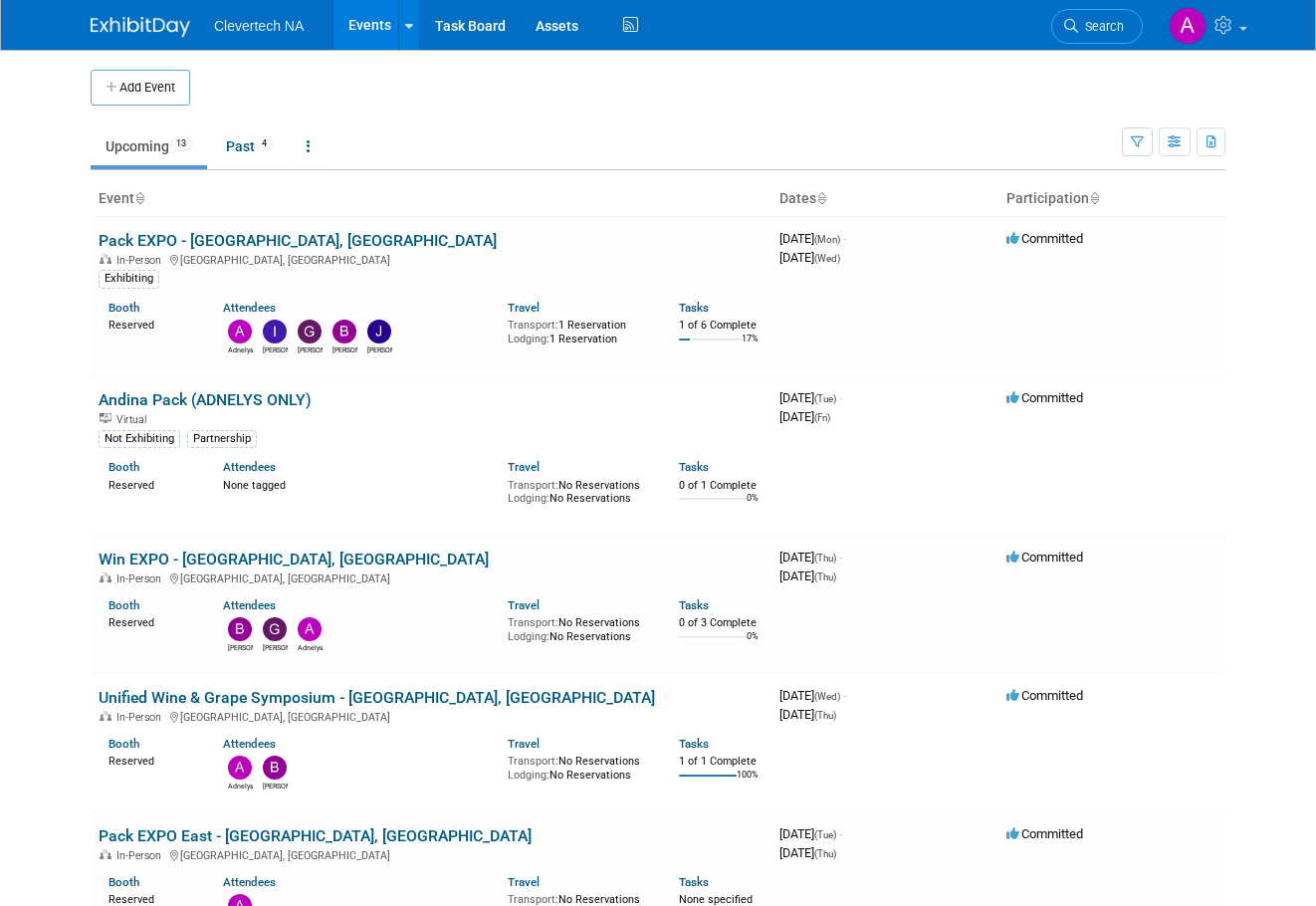 scroll, scrollTop: 0, scrollLeft: 0, axis: both 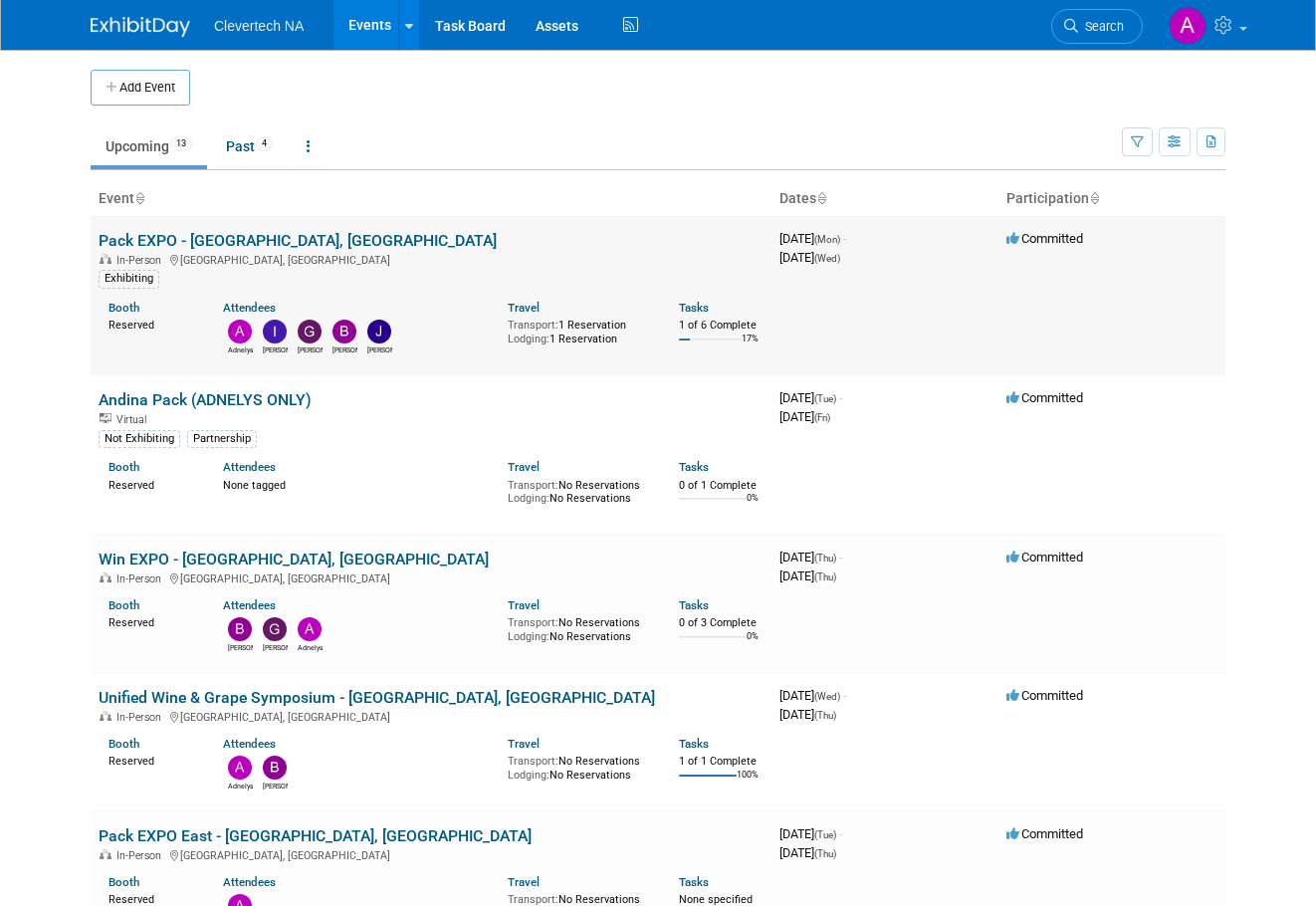 click on "Pack EXPO - [GEOGRAPHIC_DATA], [GEOGRAPHIC_DATA]" at bounding box center [298, 240] 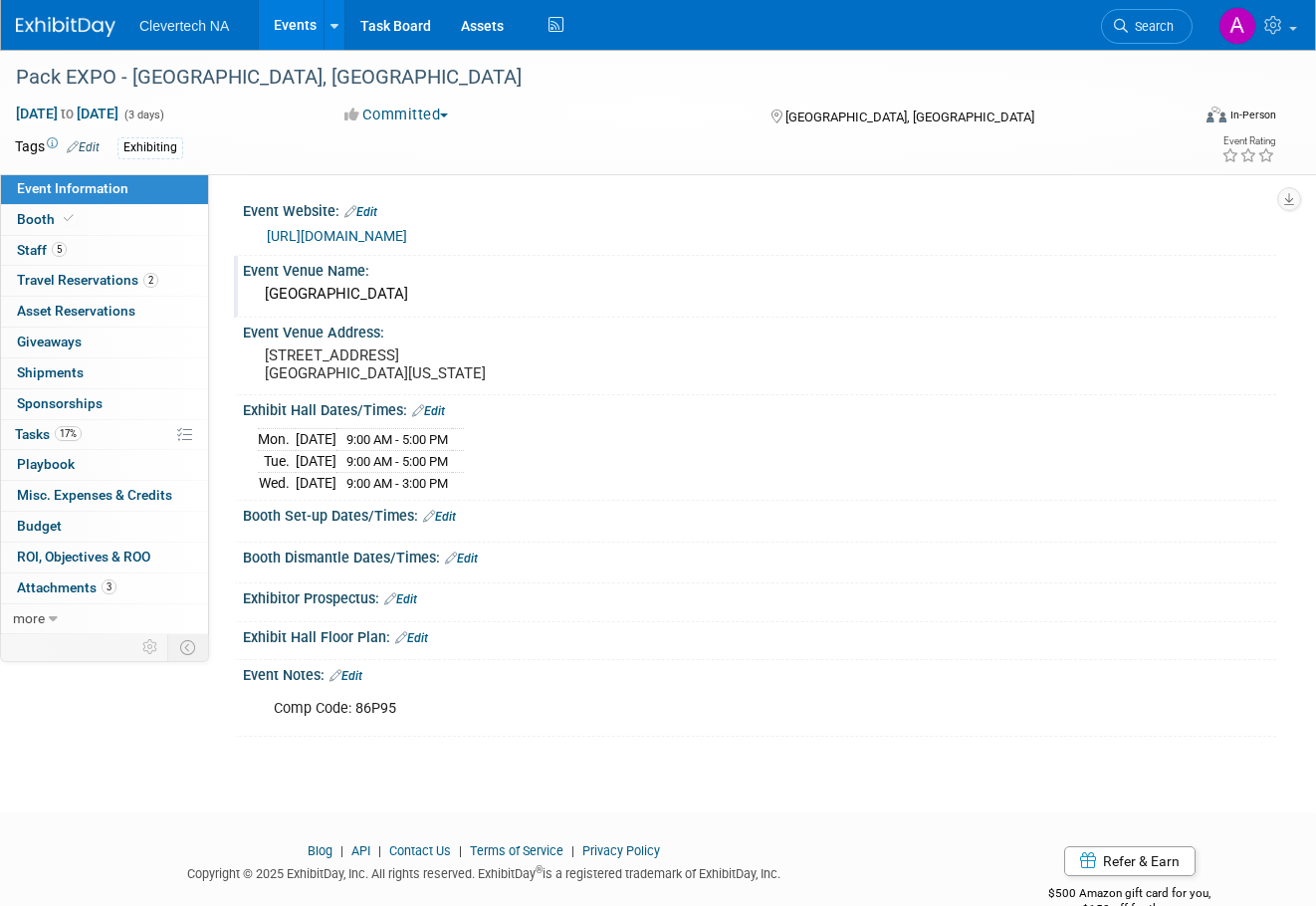 scroll, scrollTop: 0, scrollLeft: 0, axis: both 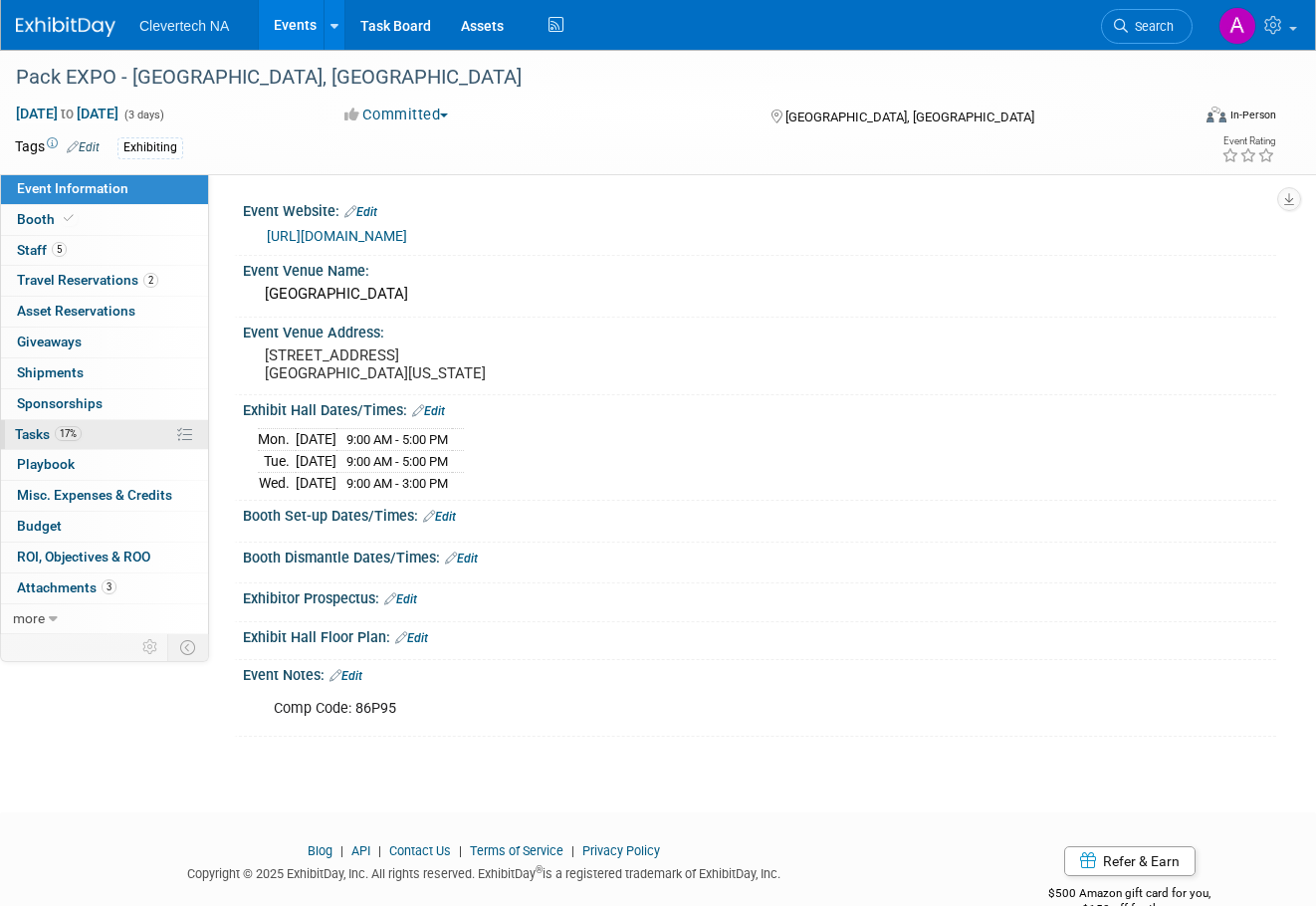 click on "17%" at bounding box center [68, 433] 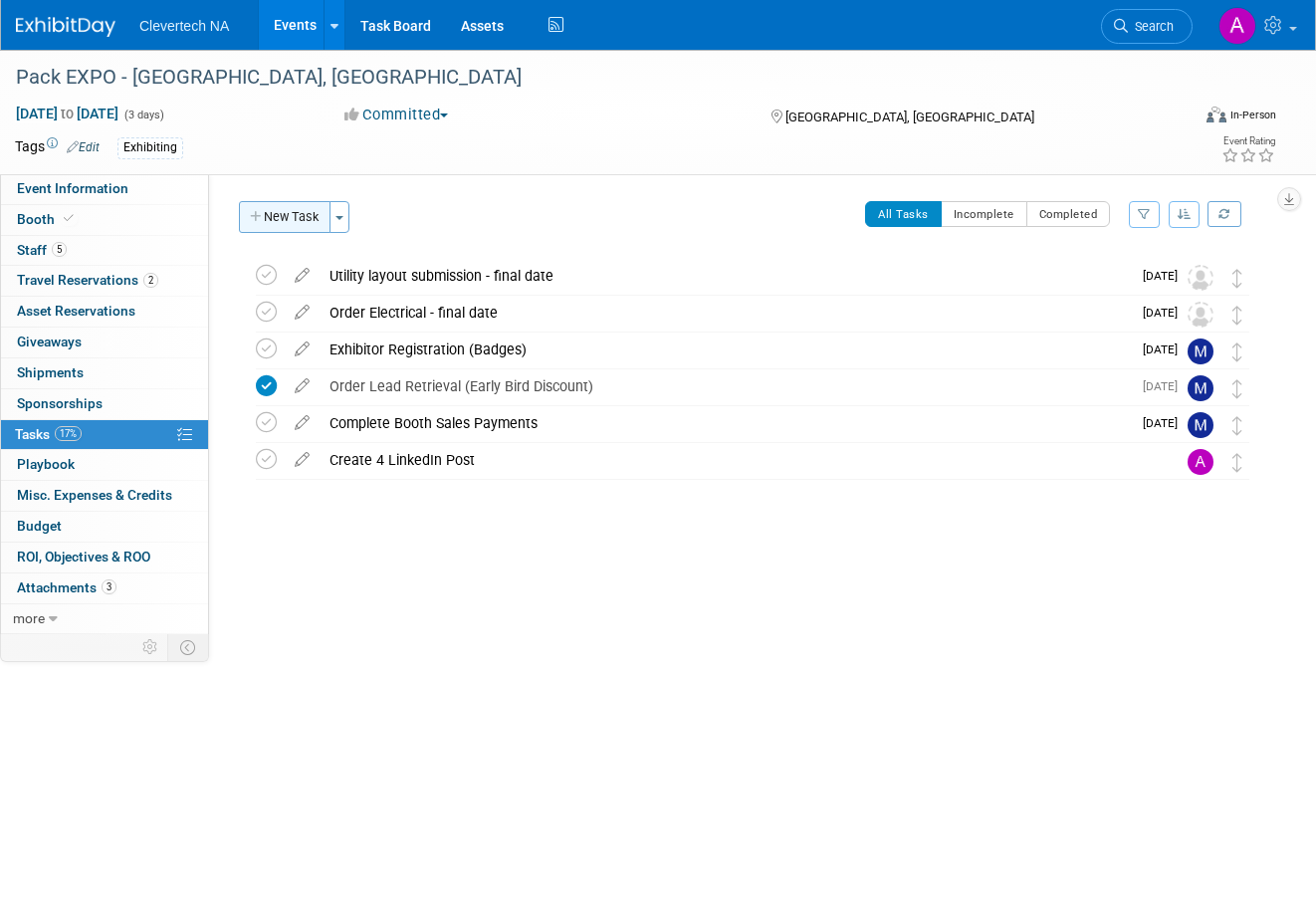 click on "New Task" at bounding box center [285, 217] 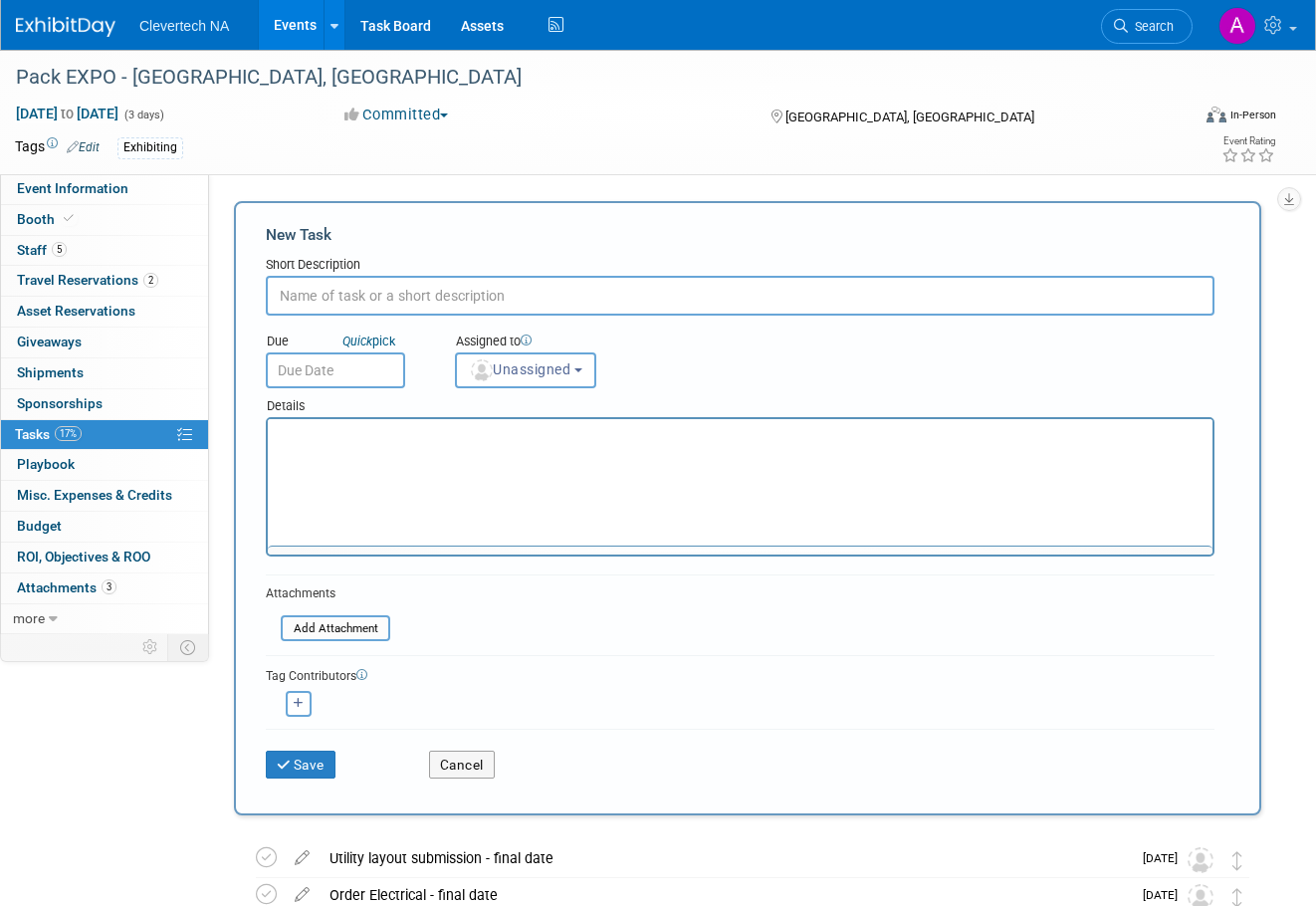 scroll, scrollTop: 0, scrollLeft: 0, axis: both 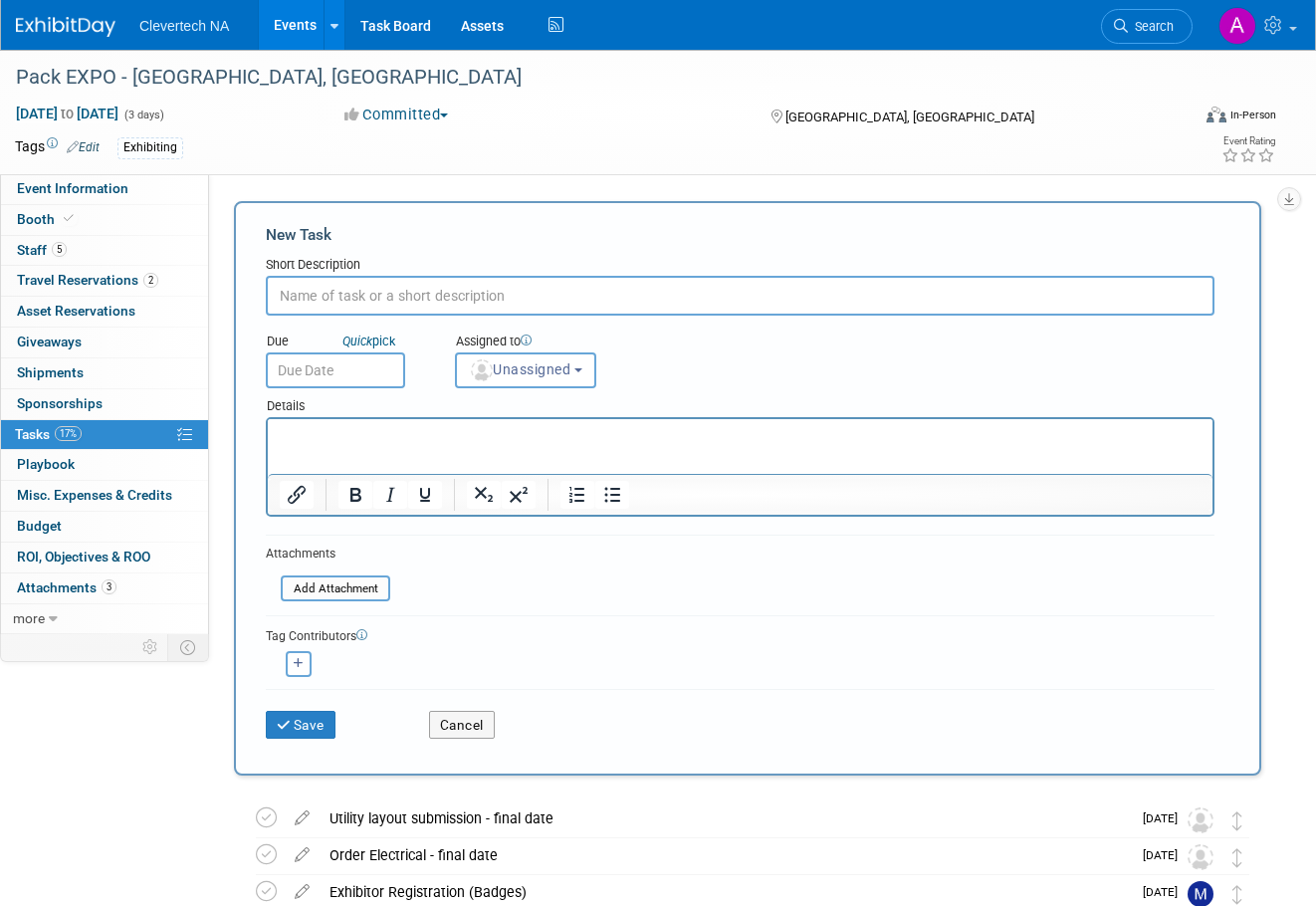 click at bounding box center [740, 296] 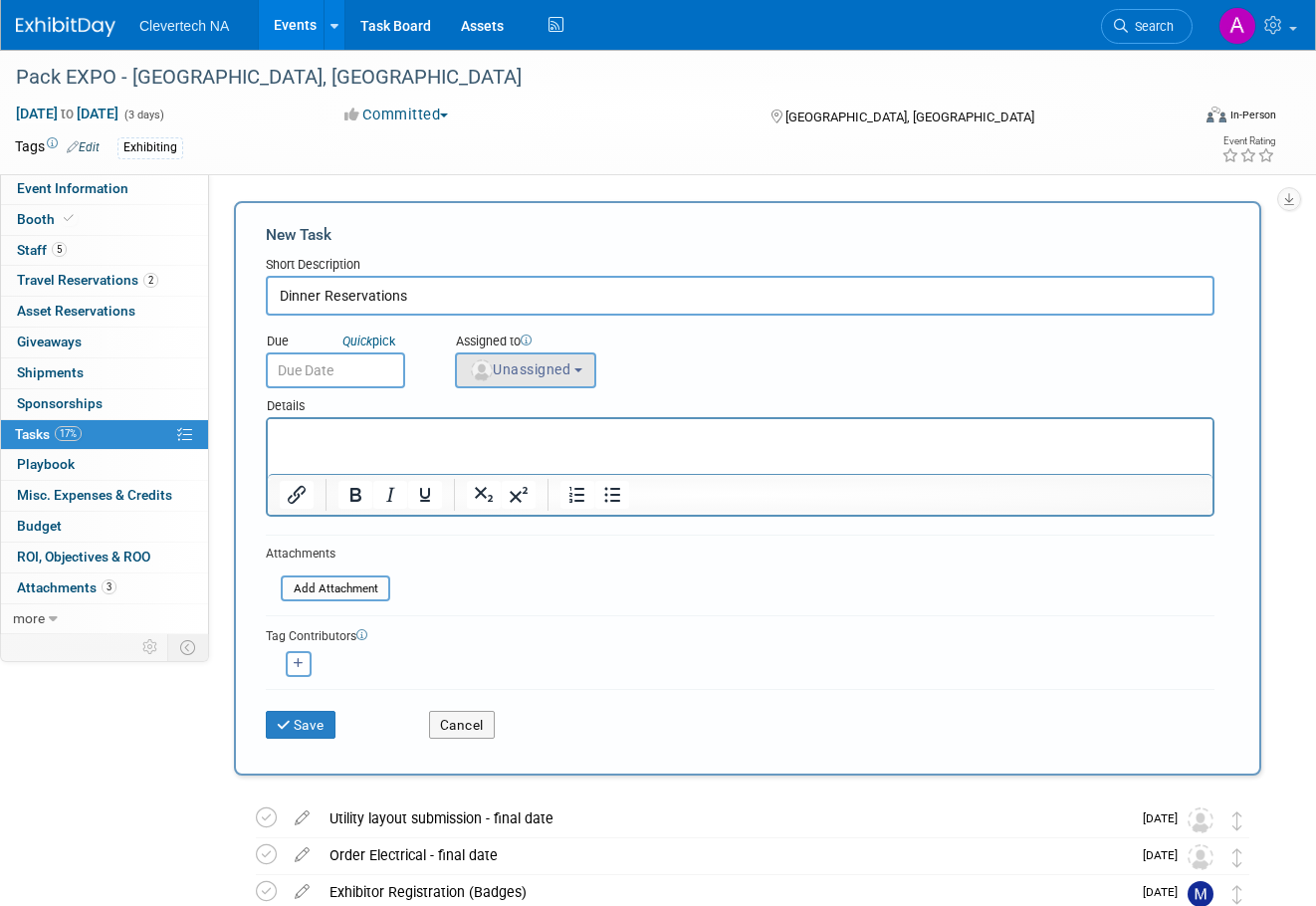type on "Dinner Reservations" 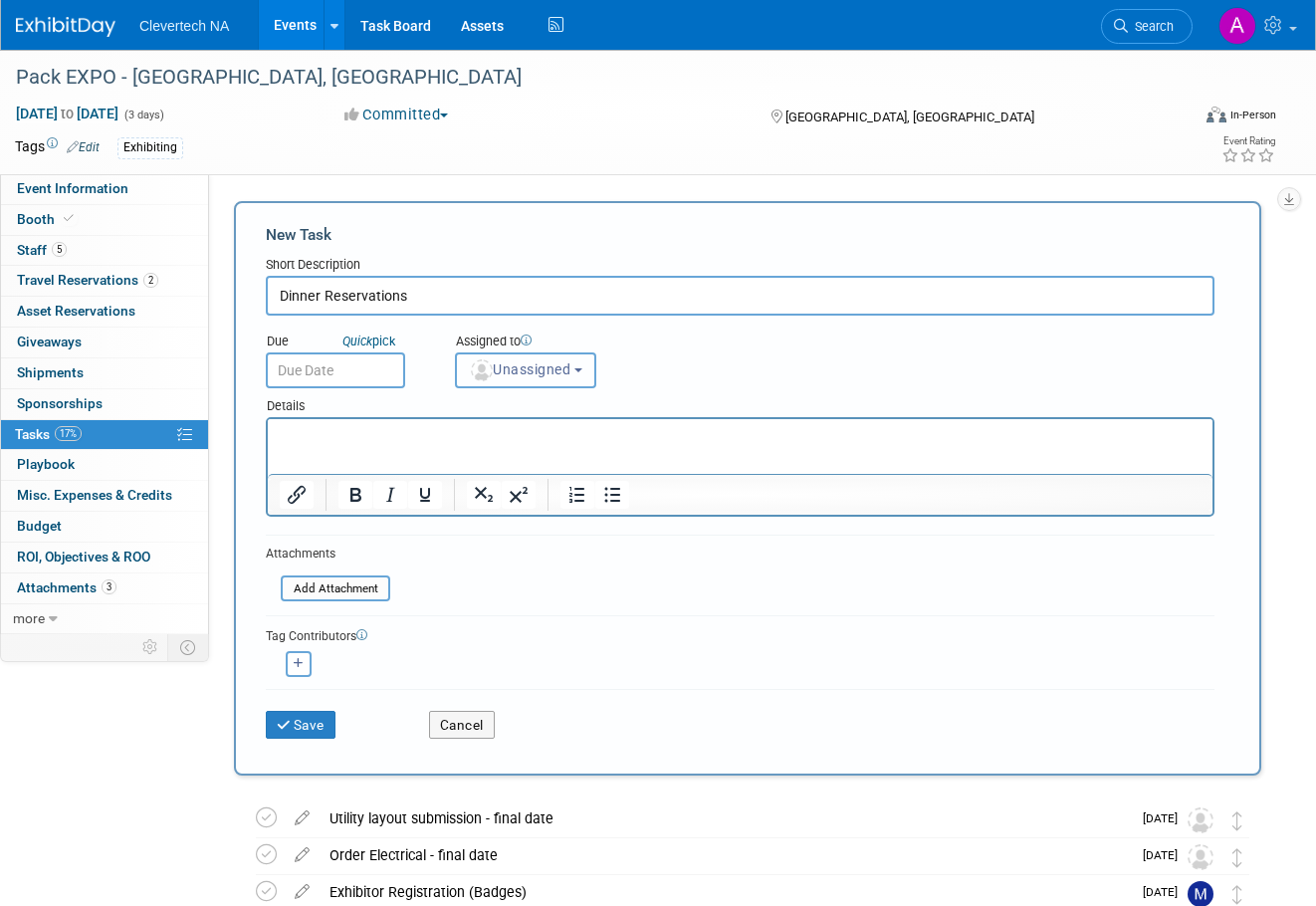 click on "Unassigned" at bounding box center (526, 370) 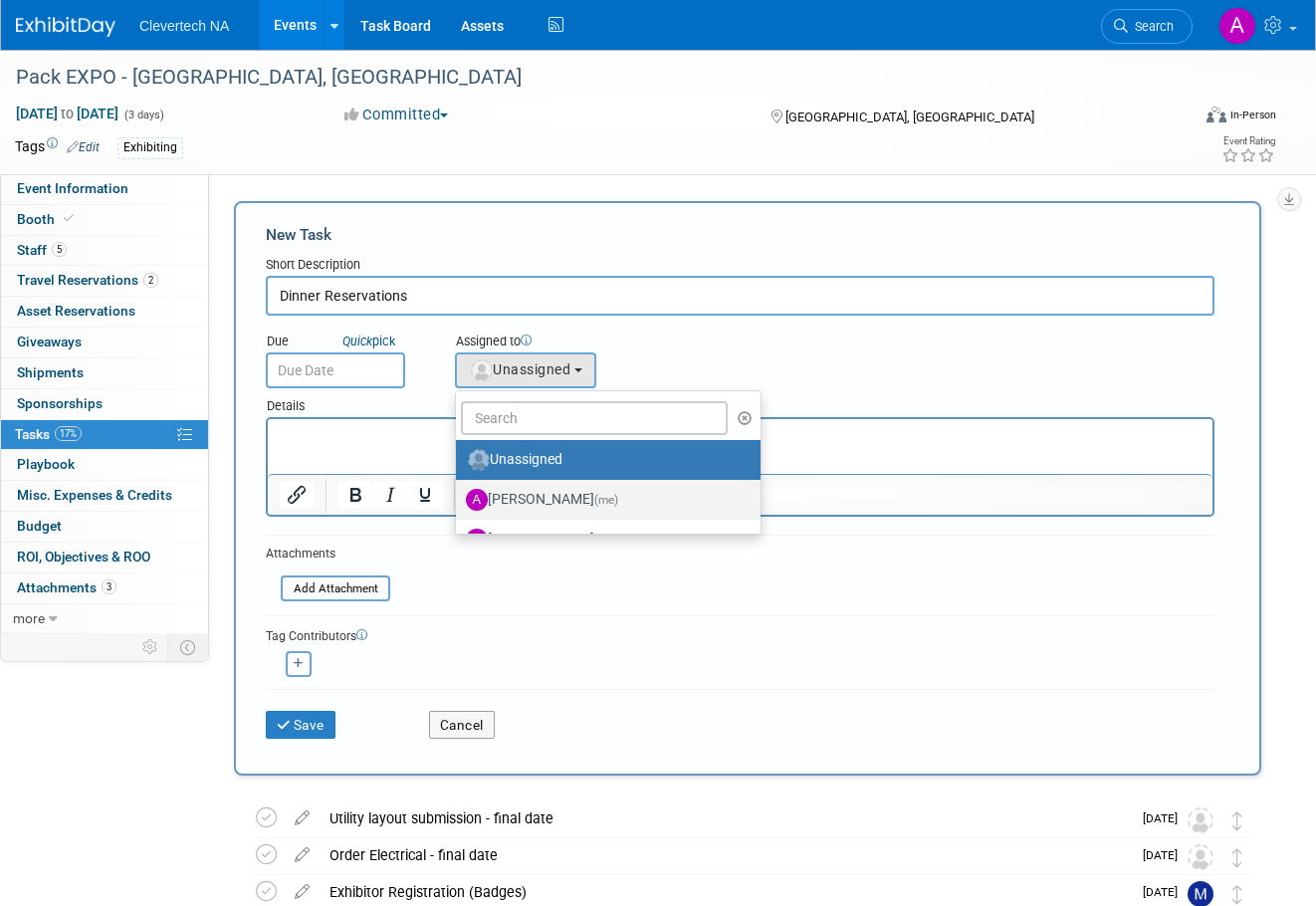 click on "[PERSON_NAME]
(me)" at bounding box center [608, 500] 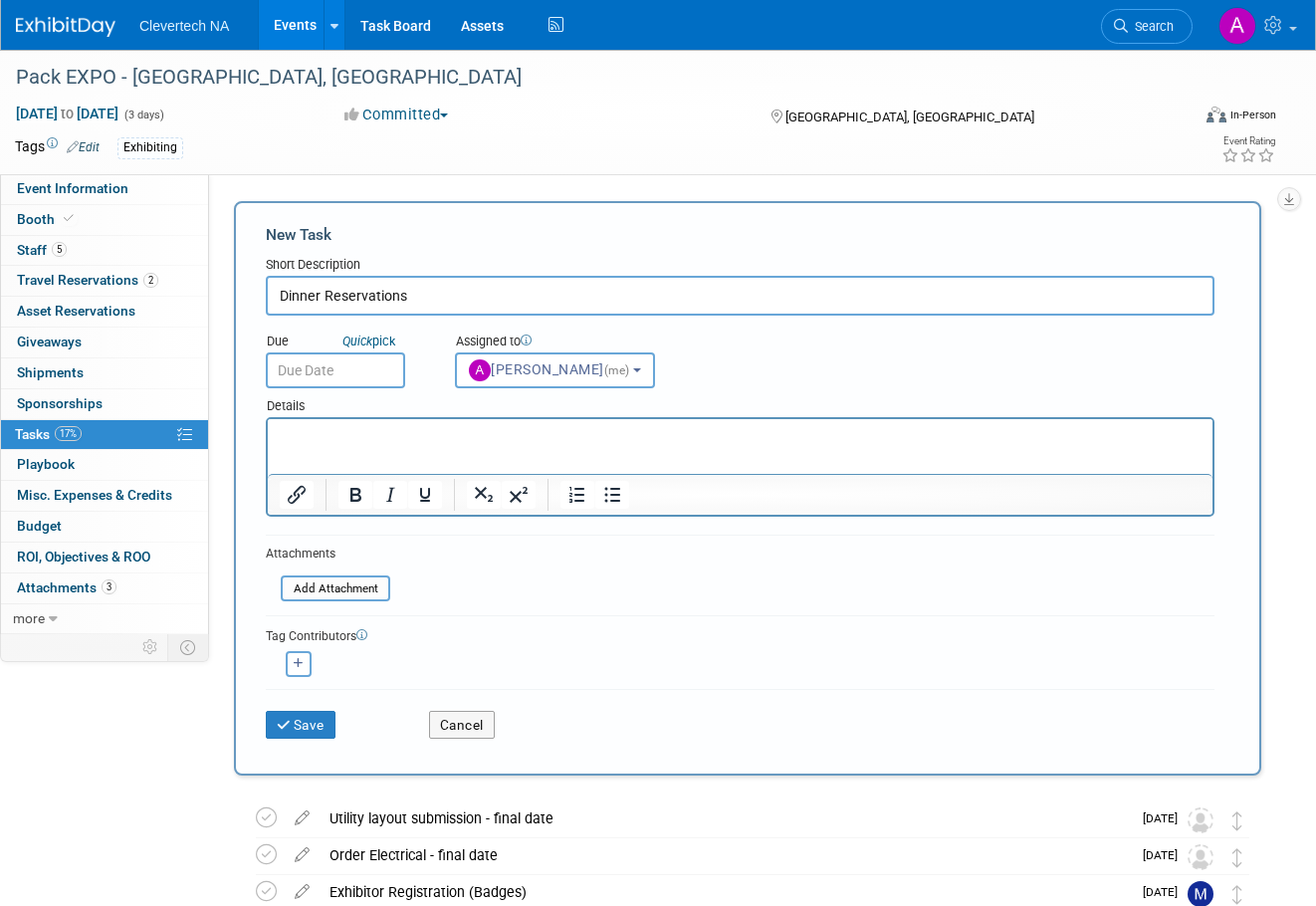 click at bounding box center (741, 437) 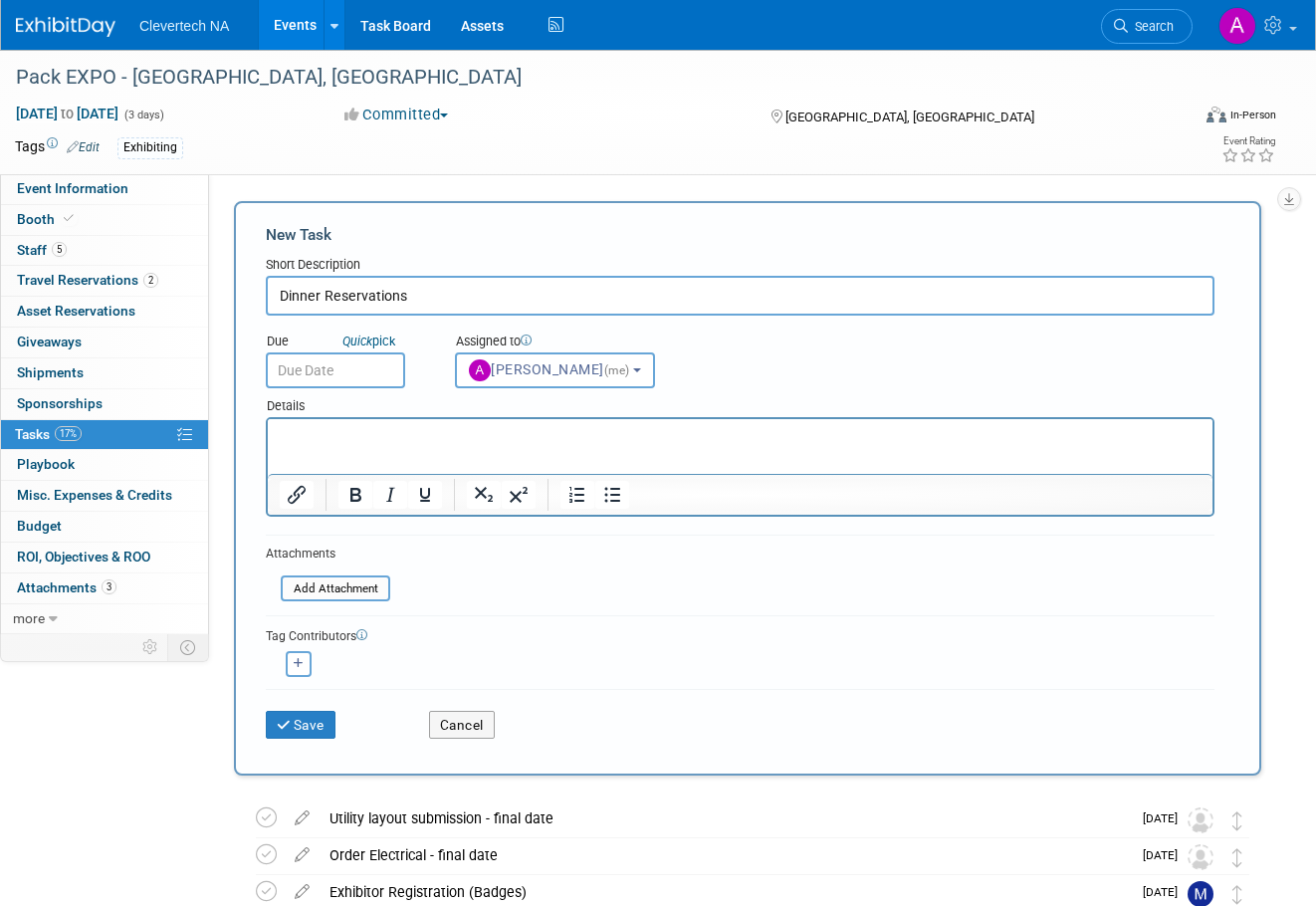 drag, startPoint x: 311, startPoint y: 454, endPoint x: 317, endPoint y: 444, distance: 11.661904 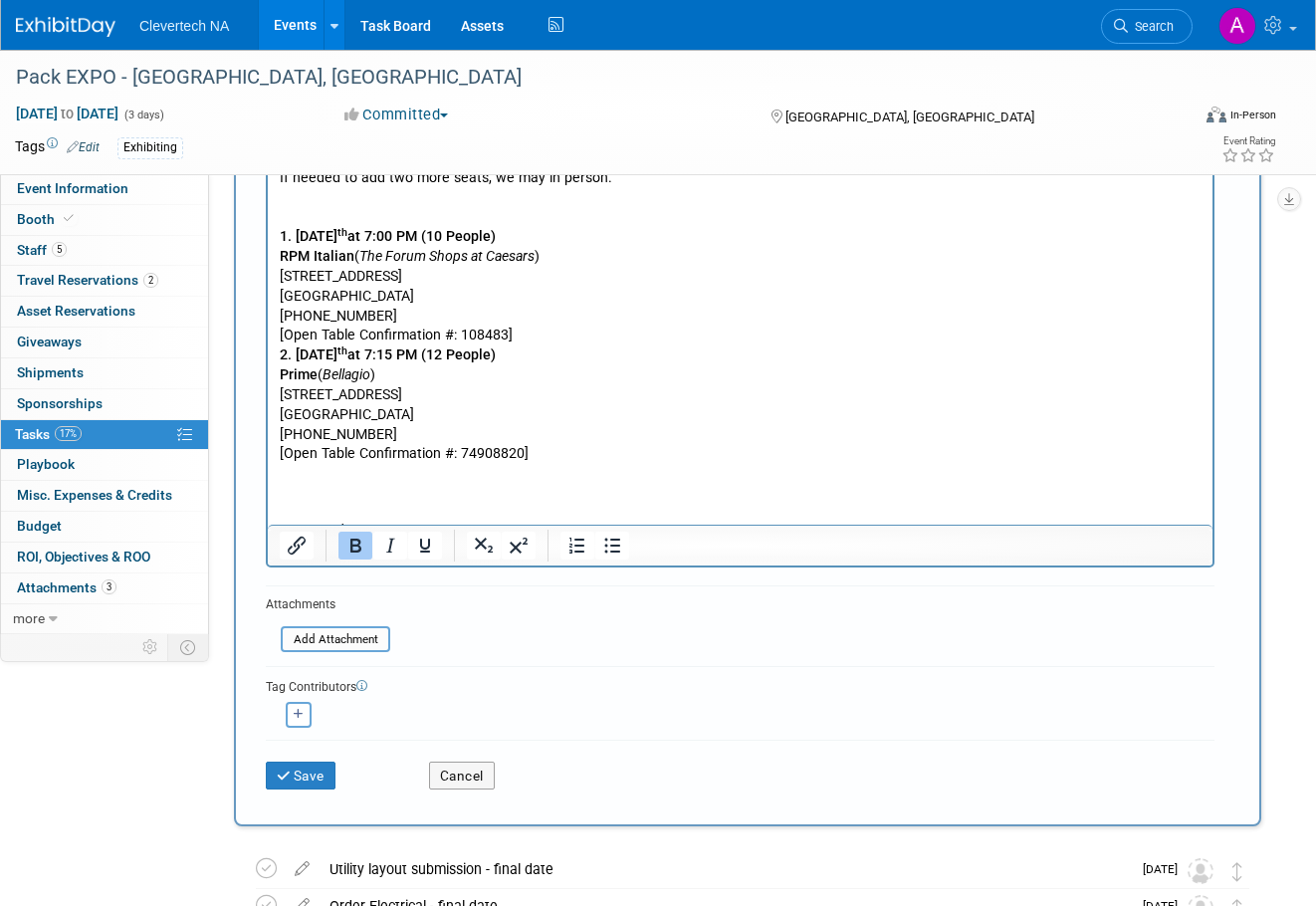 scroll, scrollTop: 398, scrollLeft: 0, axis: vertical 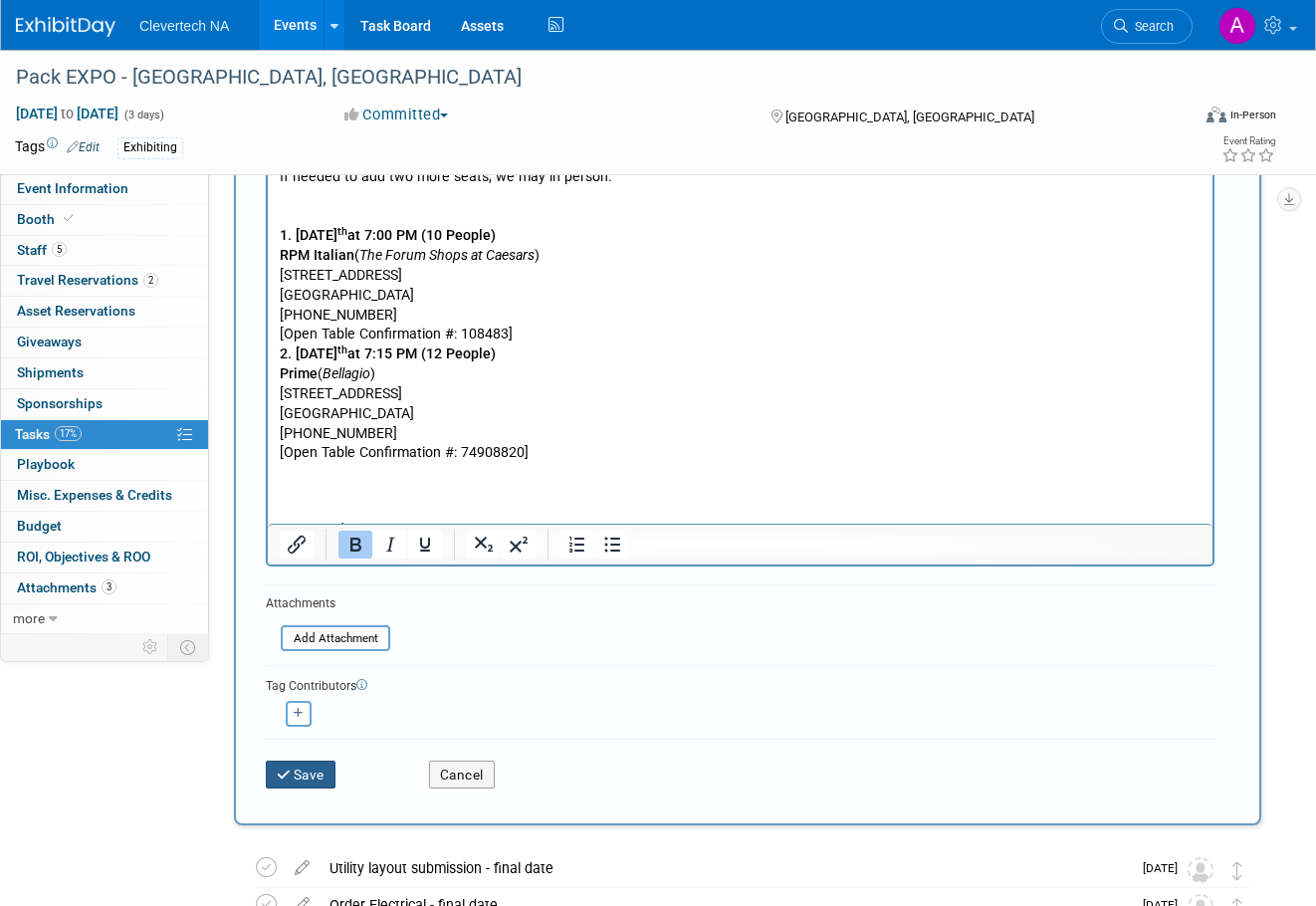 click on "Save" at bounding box center [301, 775] 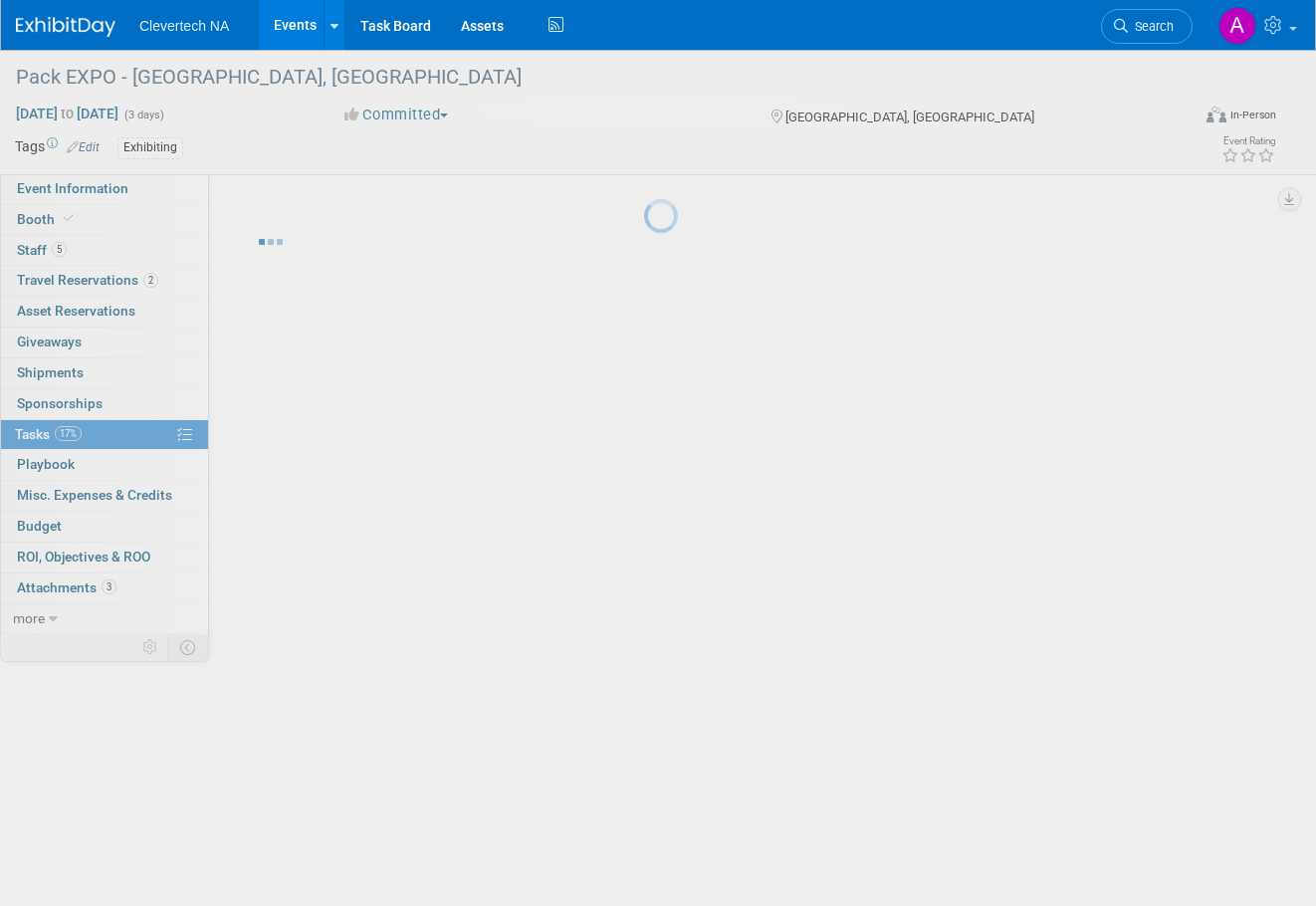 scroll, scrollTop: 0, scrollLeft: 0, axis: both 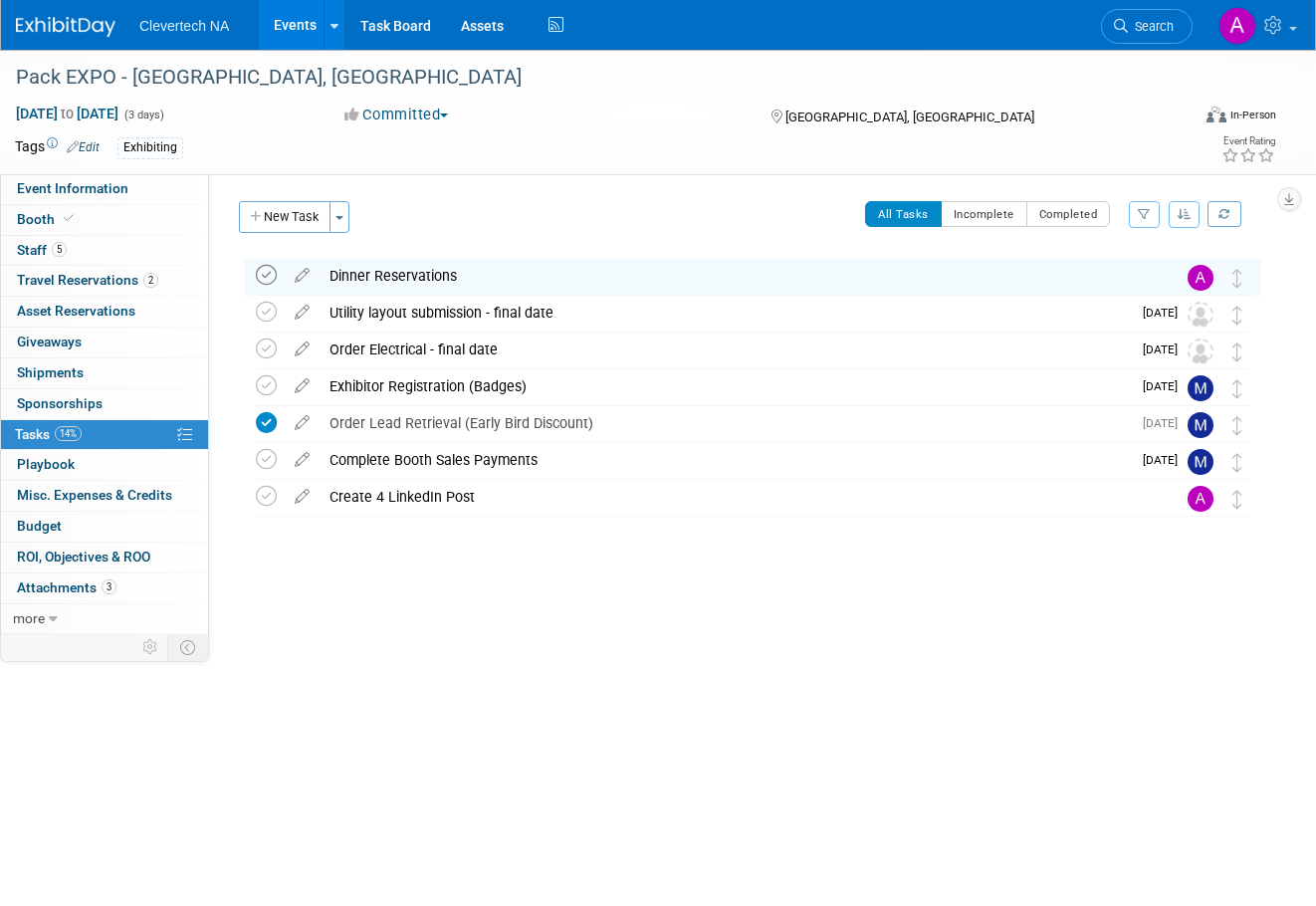 click at bounding box center (266, 275) 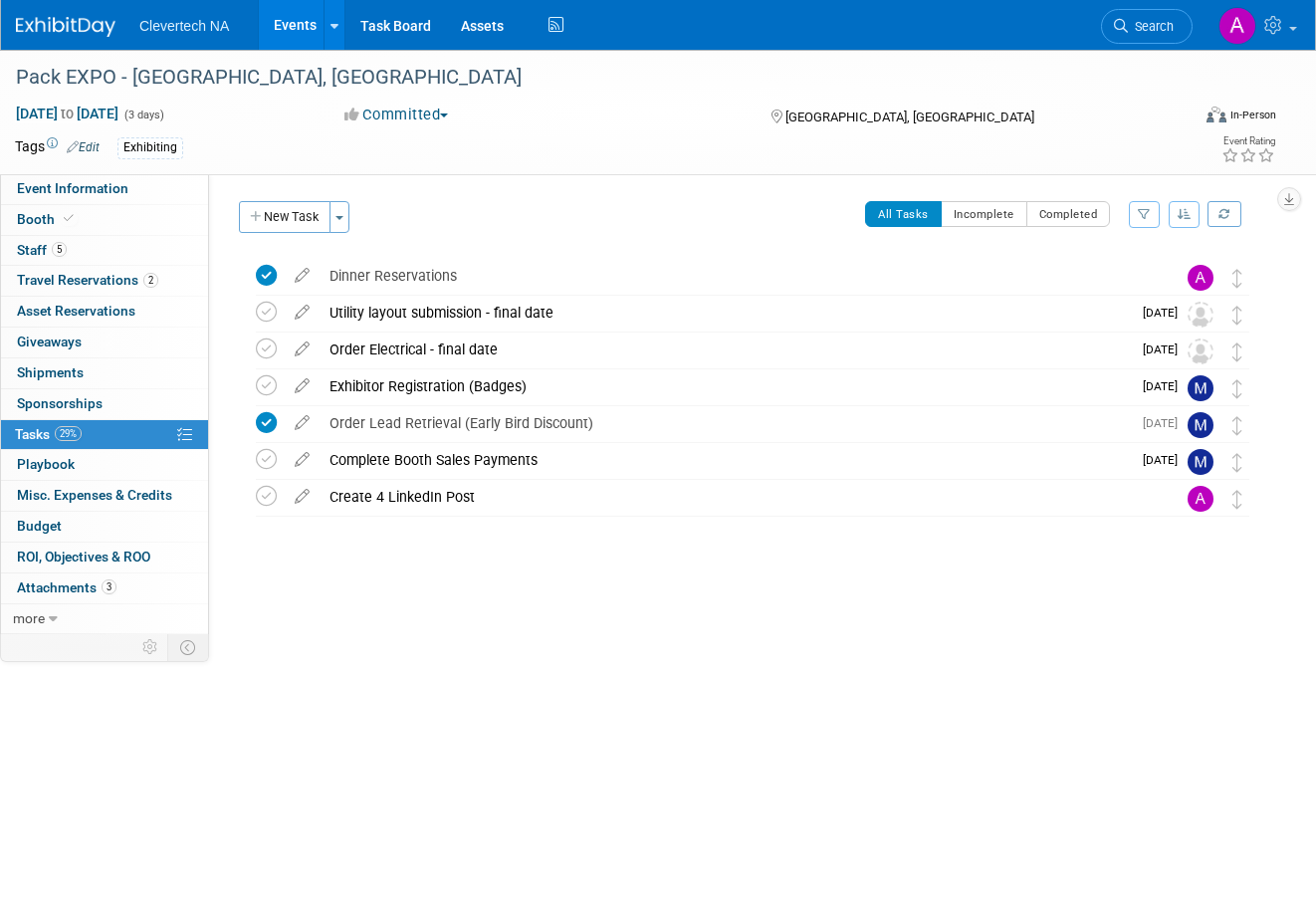 click on "Tags
Edit
Exhibiting" at bounding box center [538, 148] 